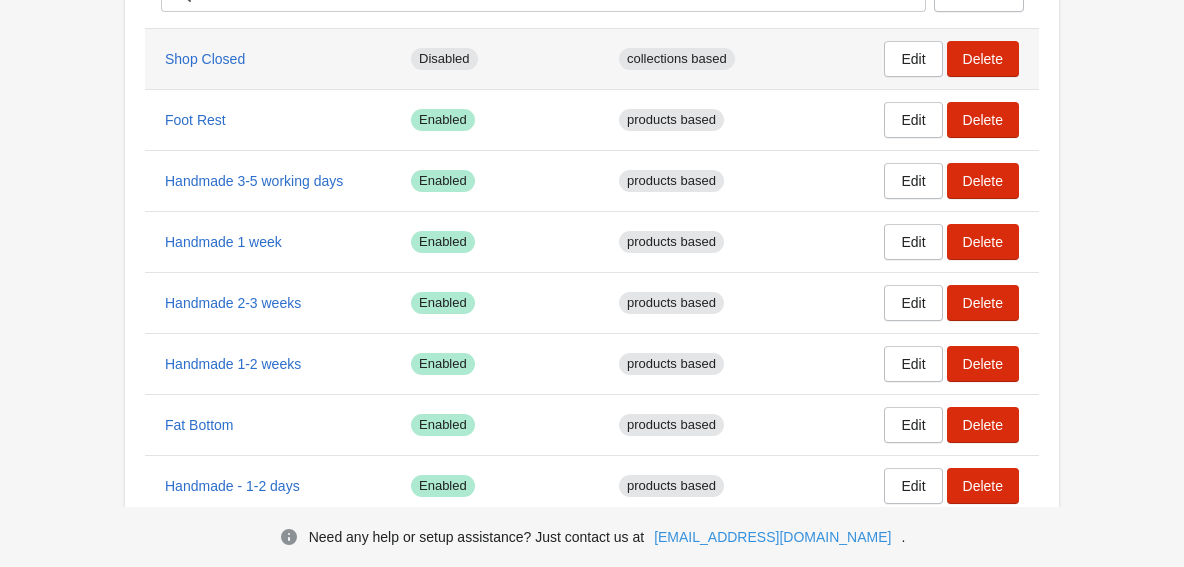 scroll, scrollTop: 0, scrollLeft: 0, axis: both 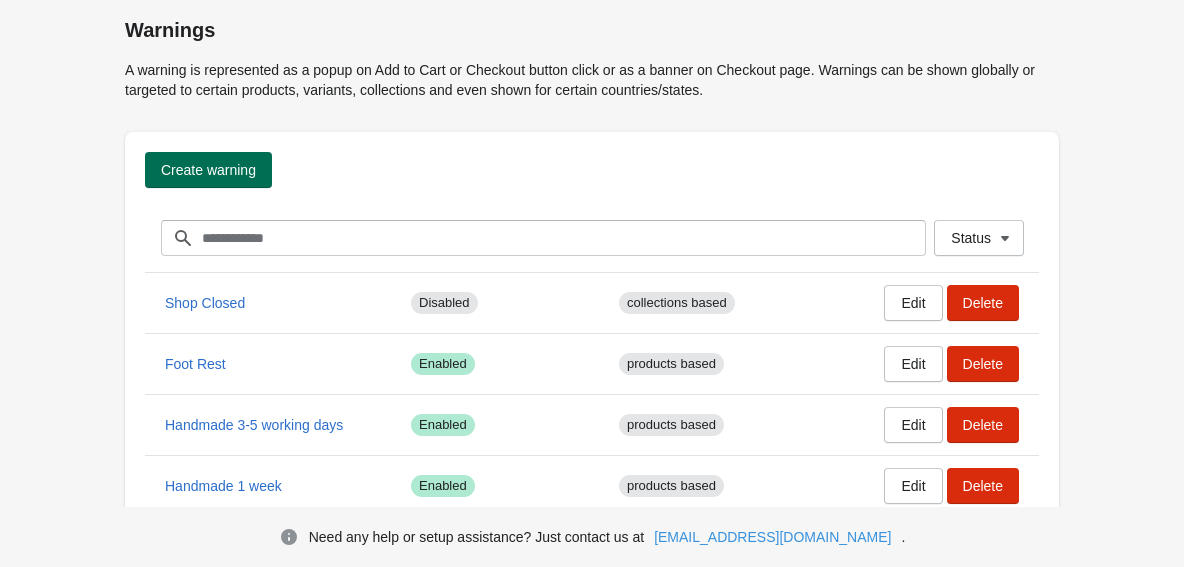 click on "Create warning" at bounding box center [208, 170] 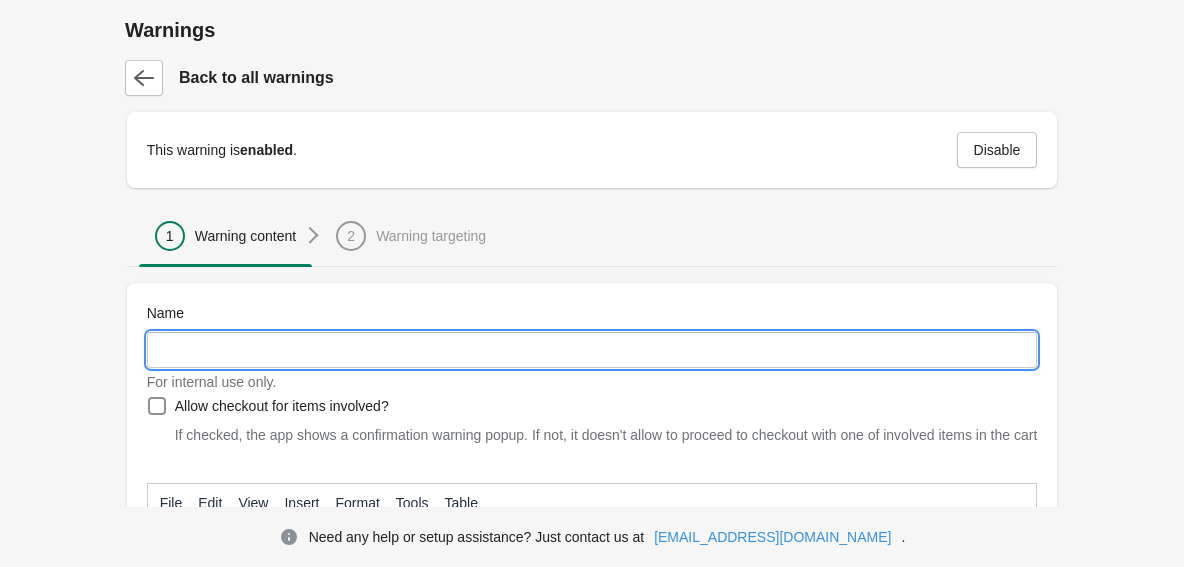 click on "Name" at bounding box center (592, 350) 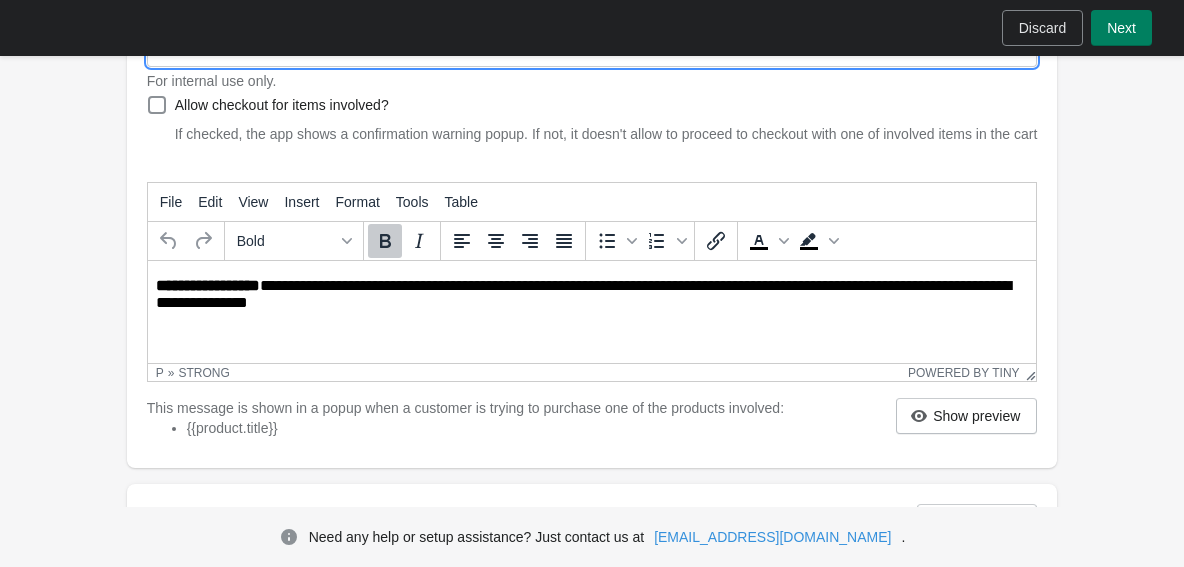 scroll, scrollTop: 293, scrollLeft: 0, axis: vertical 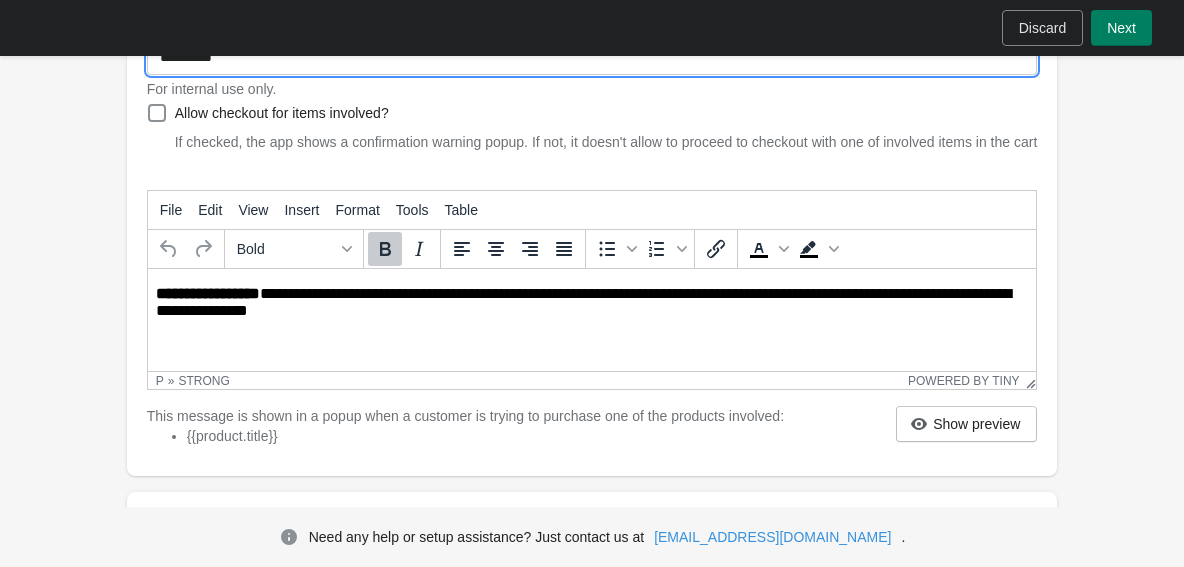 type on "*********" 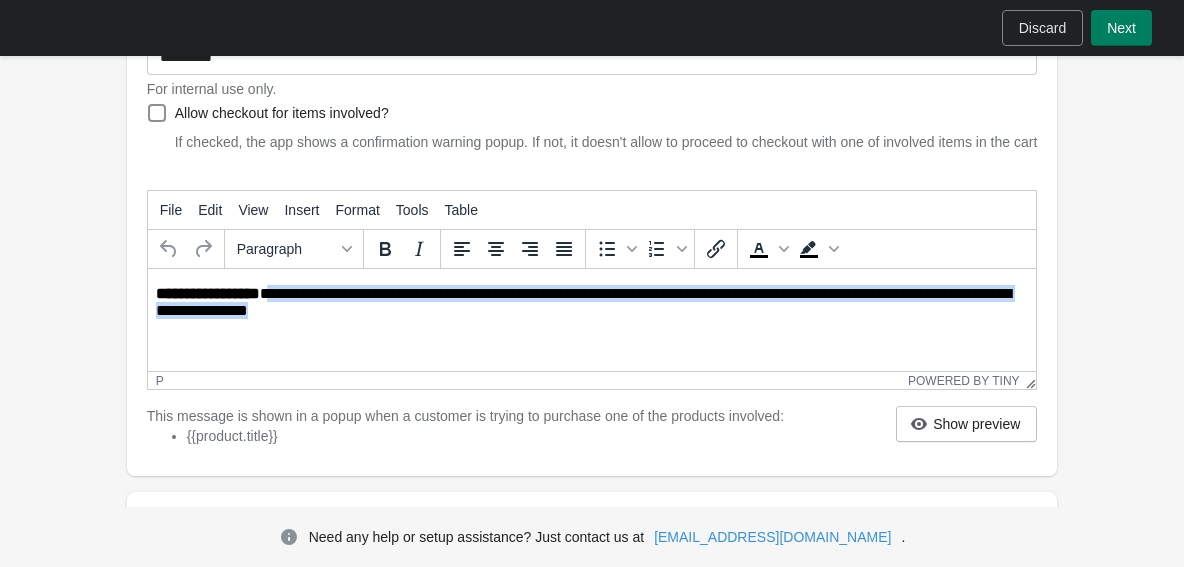 drag, startPoint x: 374, startPoint y: 310, endPoint x: 270, endPoint y: 299, distance: 104.58012 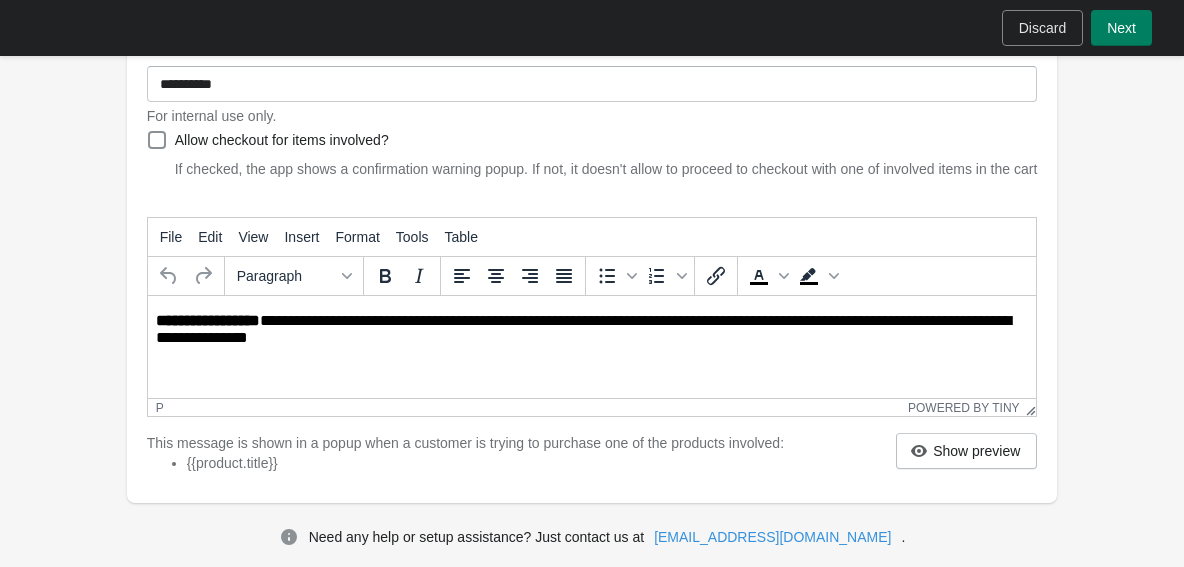 scroll, scrollTop: 262, scrollLeft: 0, axis: vertical 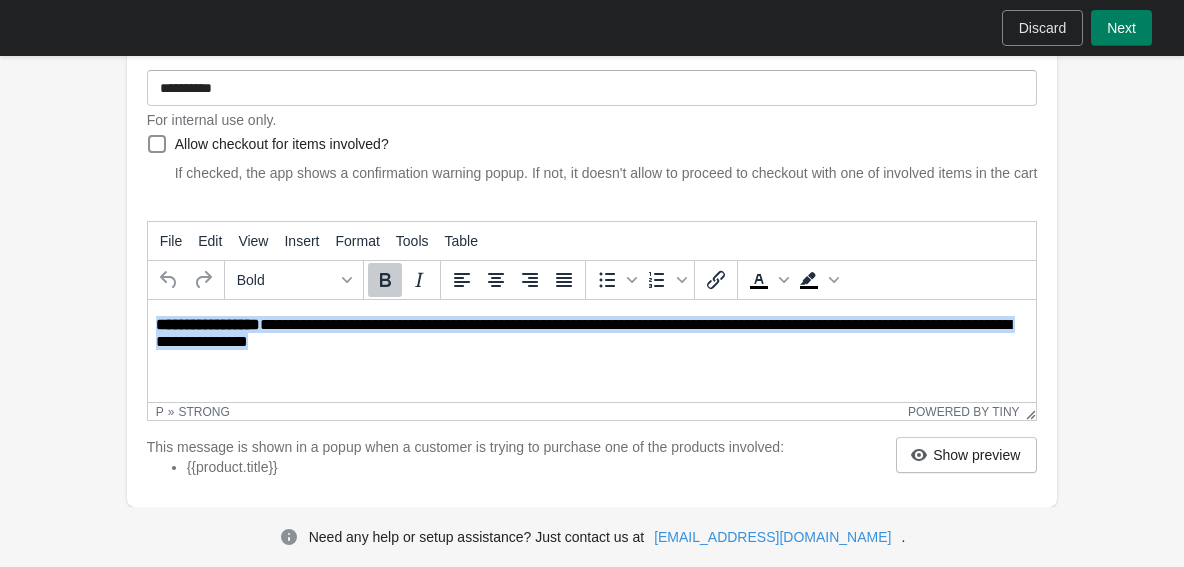 drag, startPoint x: 381, startPoint y: 349, endPoint x: 147, endPoint y: 316, distance: 236.31546 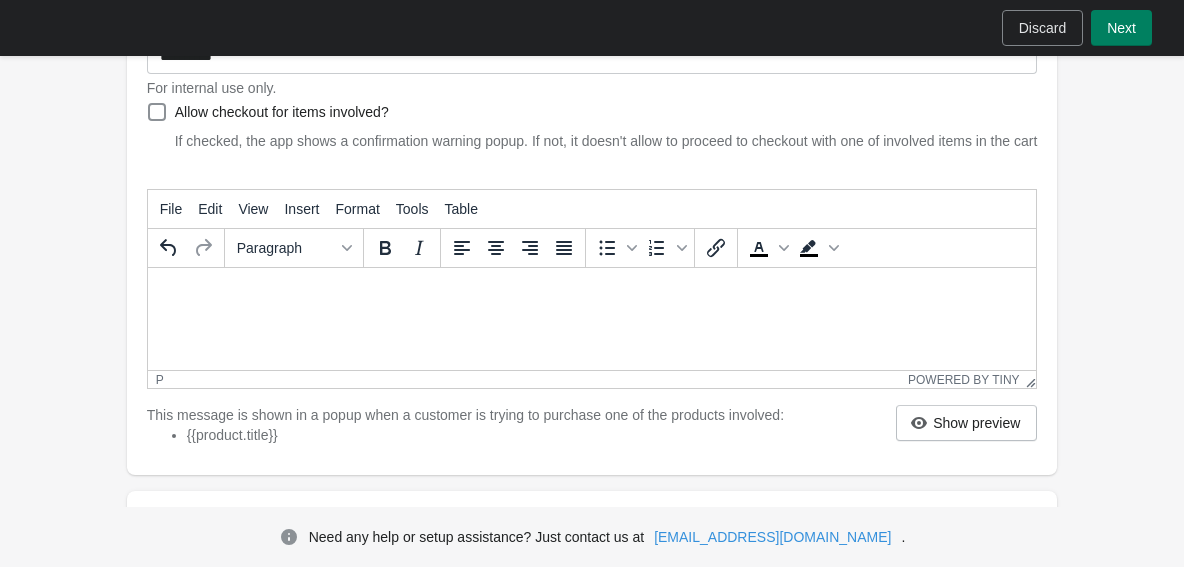 scroll, scrollTop: 296, scrollLeft: 0, axis: vertical 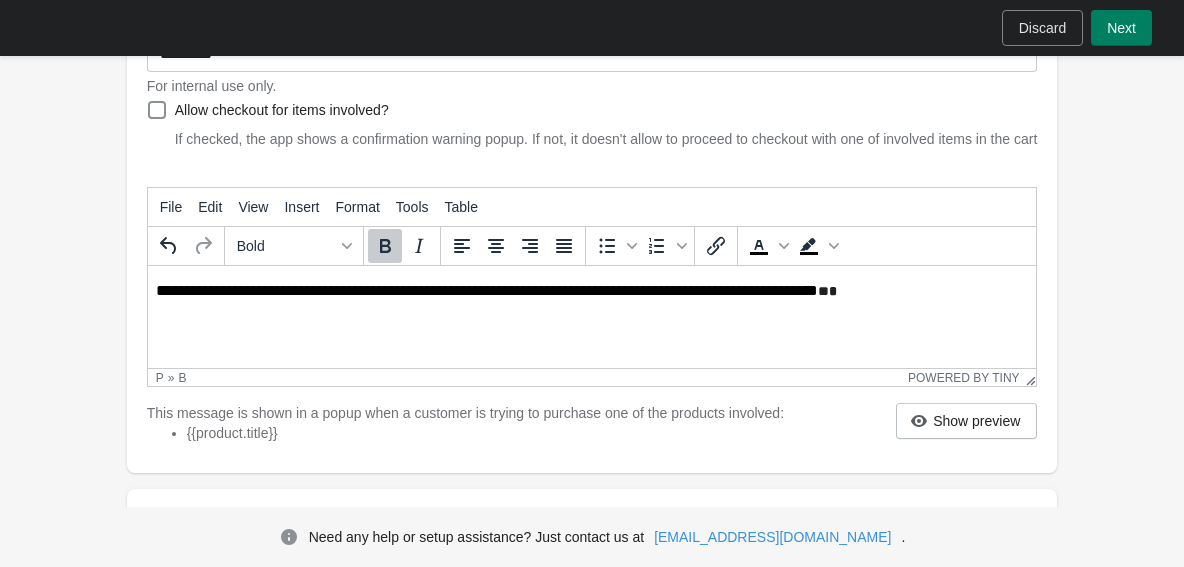 click 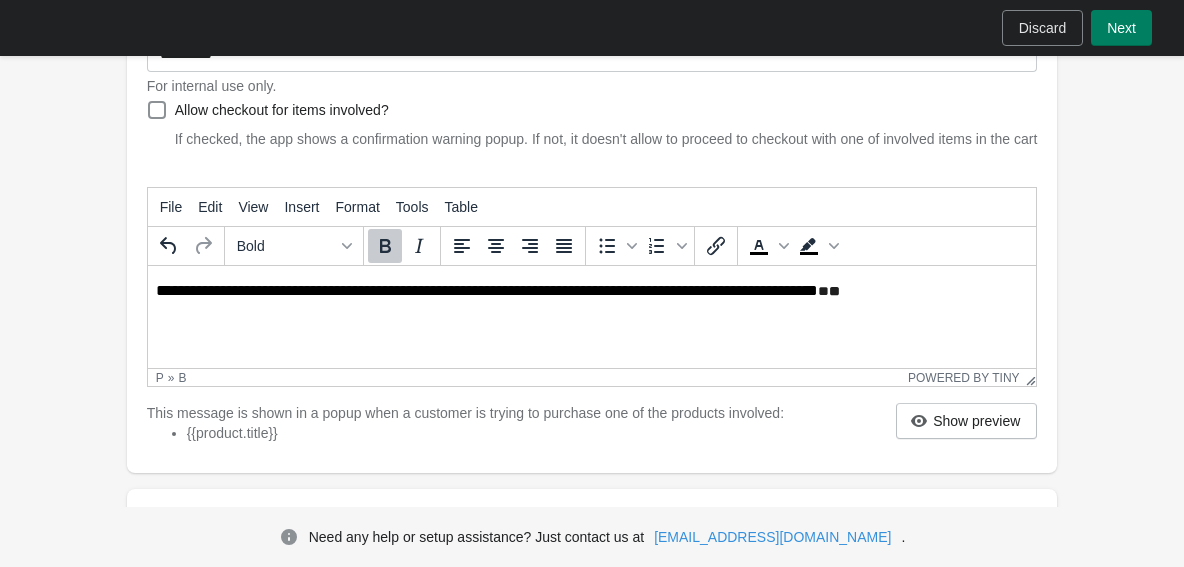click on "**" at bounding box center (833, 291) 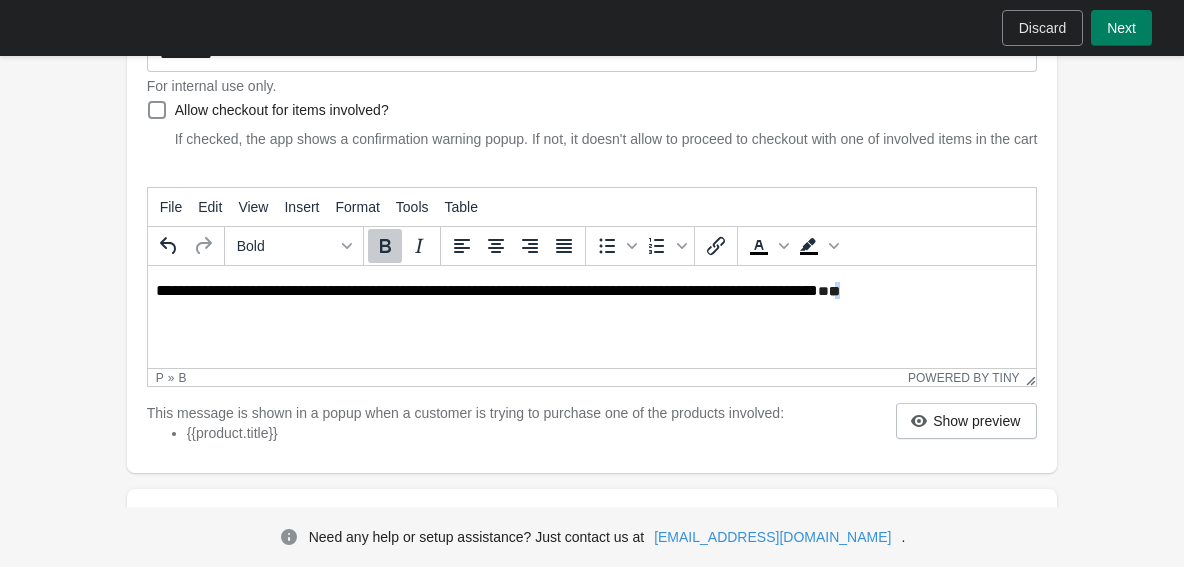click on "**" at bounding box center [833, 291] 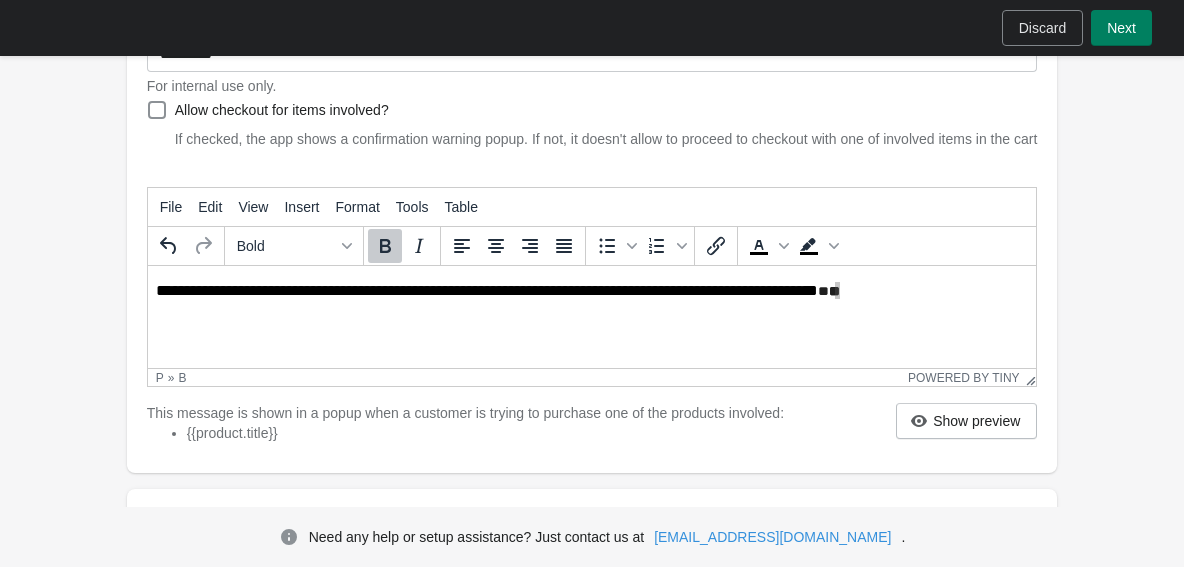 click 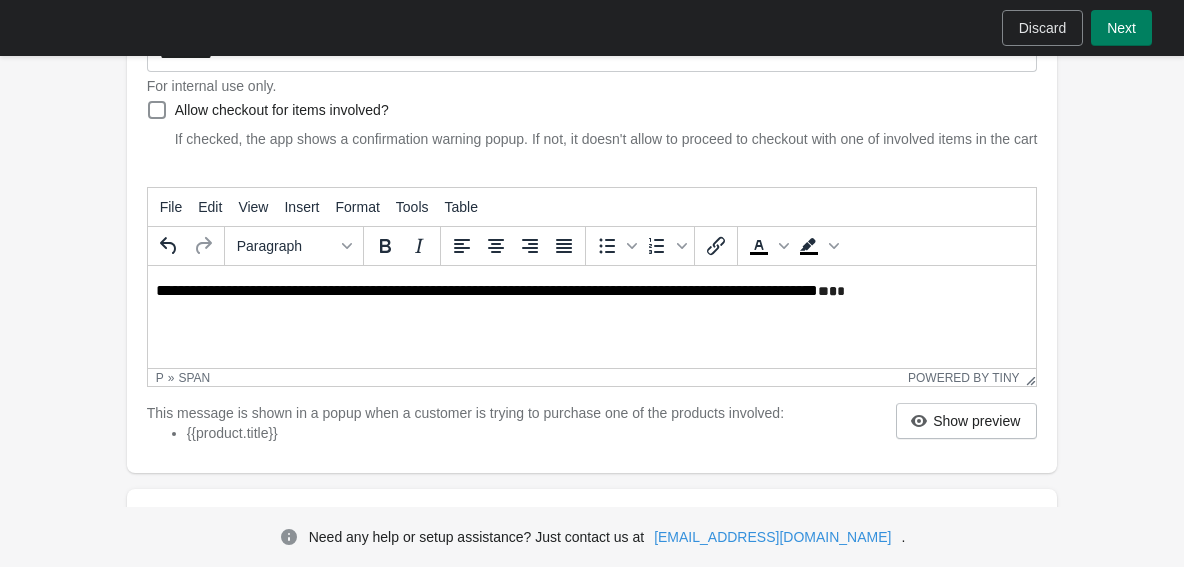 click on "**********" at bounding box center (593, 291) 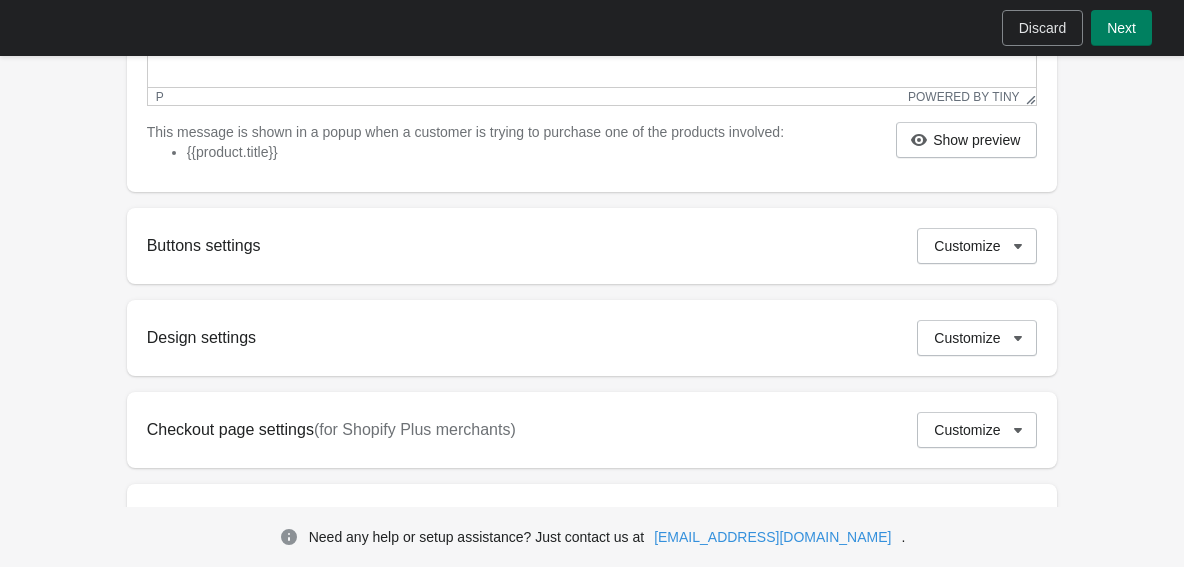 scroll, scrollTop: 576, scrollLeft: 0, axis: vertical 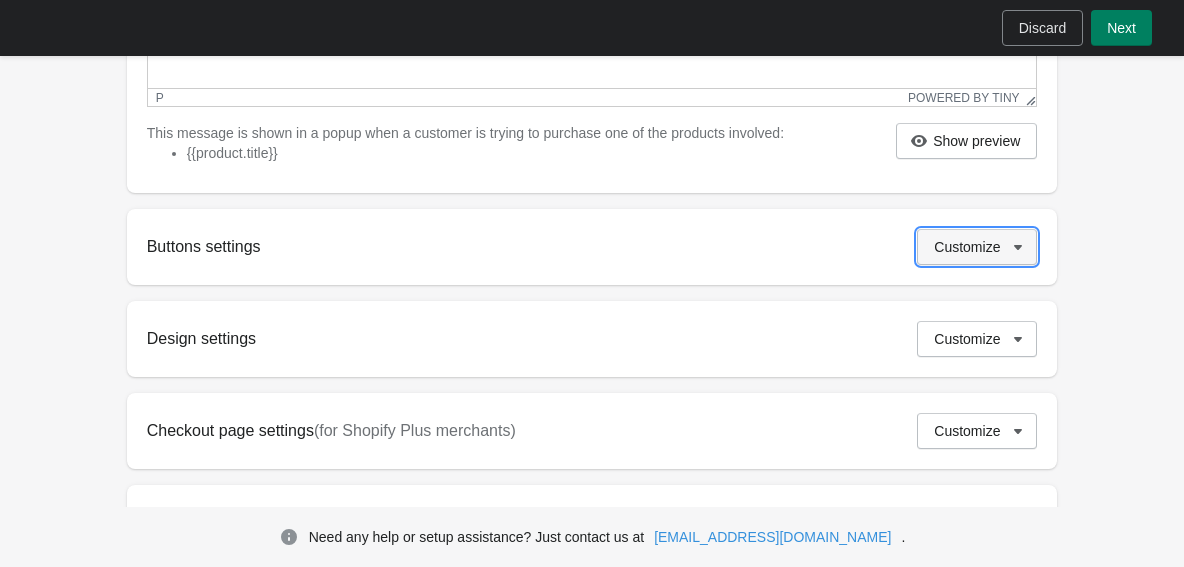click on "Customize" at bounding box center [967, 247] 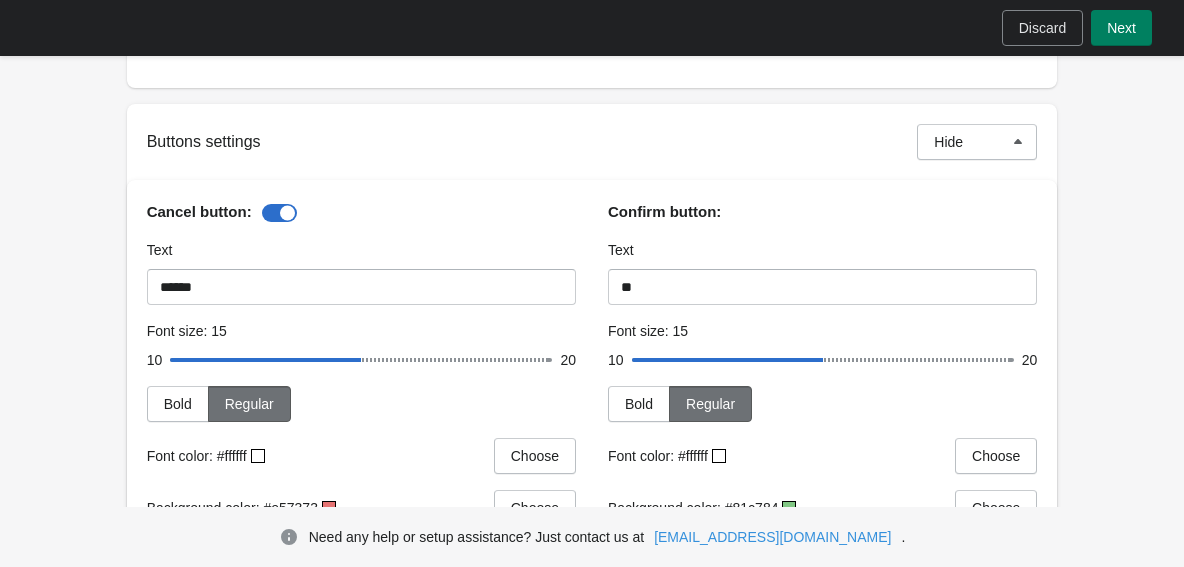 scroll, scrollTop: 683, scrollLeft: 0, axis: vertical 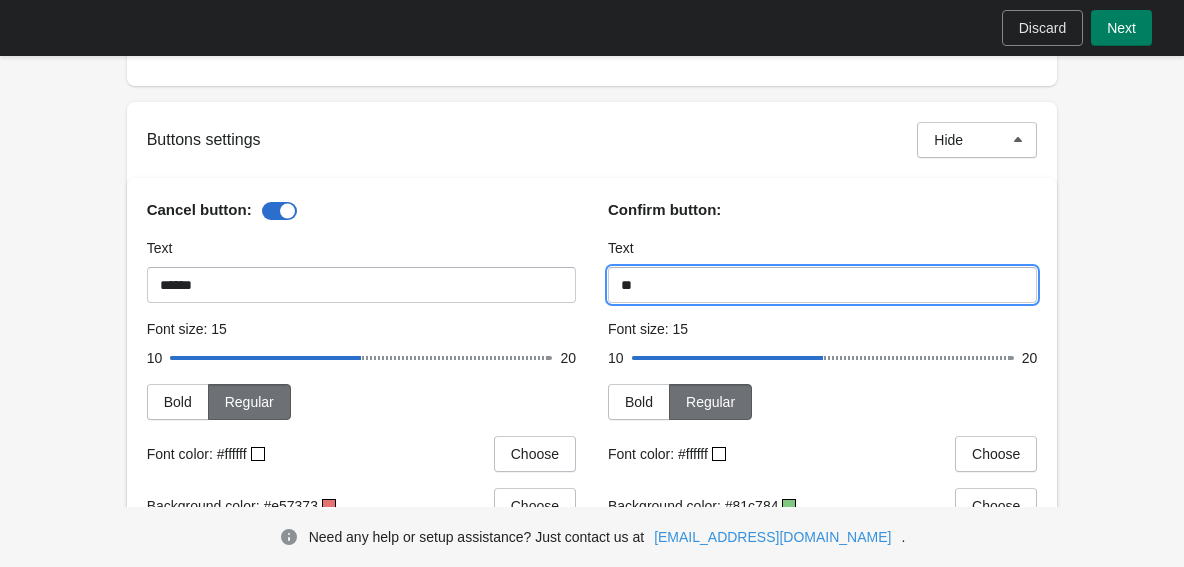 click on "**" at bounding box center (822, 285) 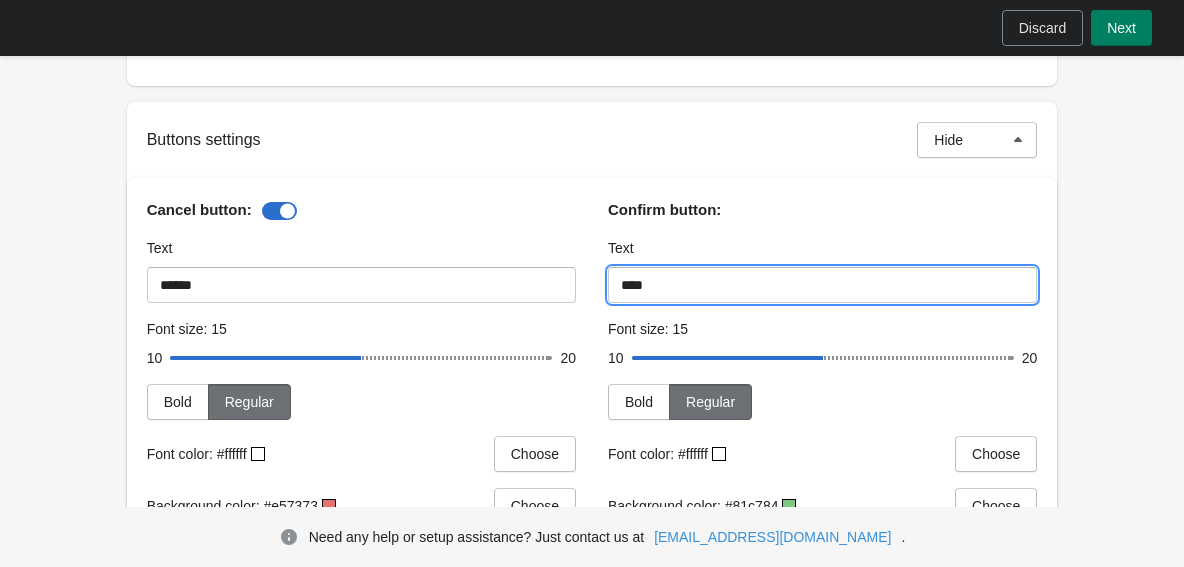 type on "**********" 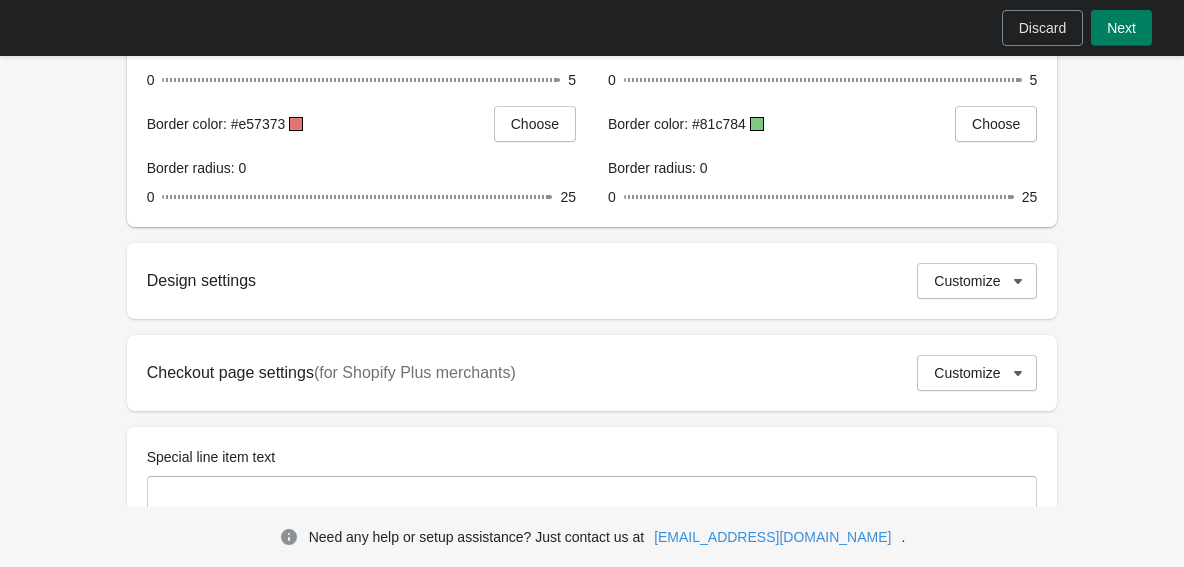 scroll, scrollTop: 1232, scrollLeft: 0, axis: vertical 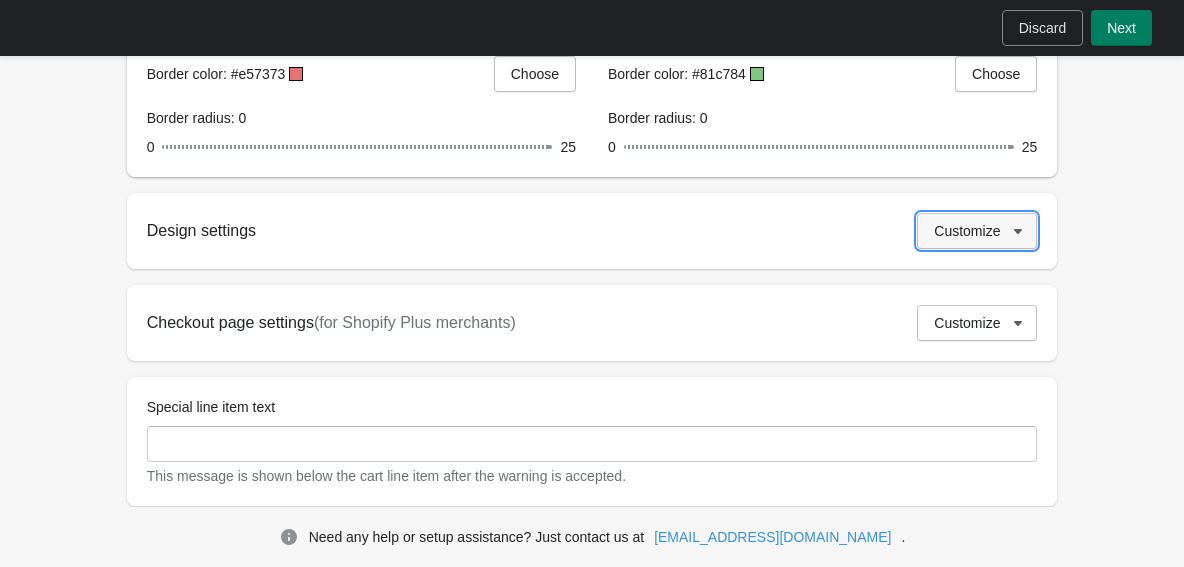 click on "Customize" at bounding box center [967, 231] 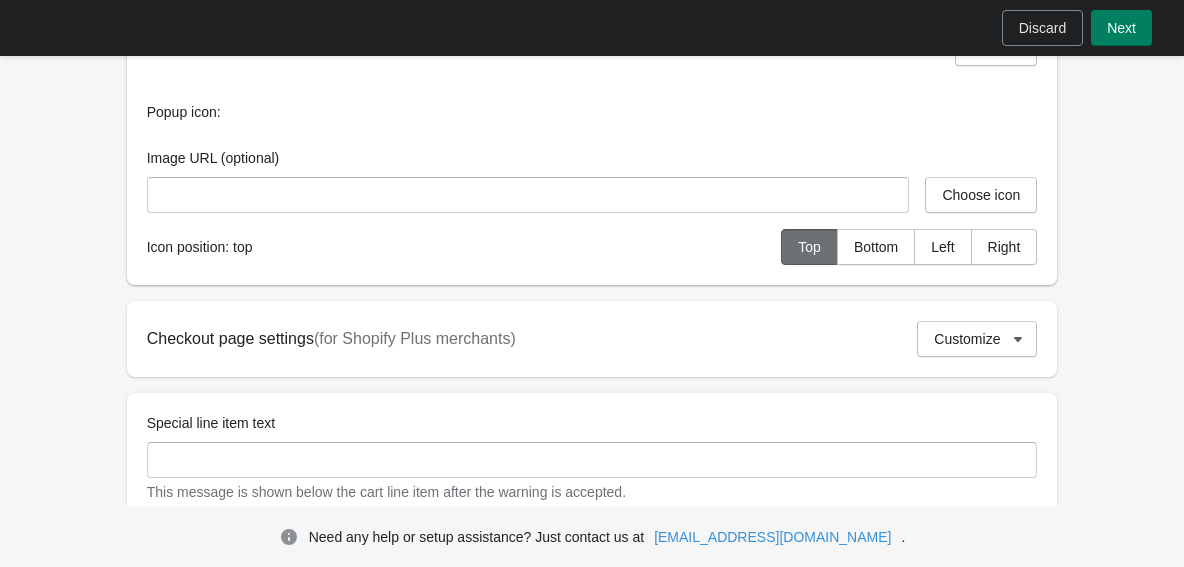 scroll, scrollTop: 1620, scrollLeft: 0, axis: vertical 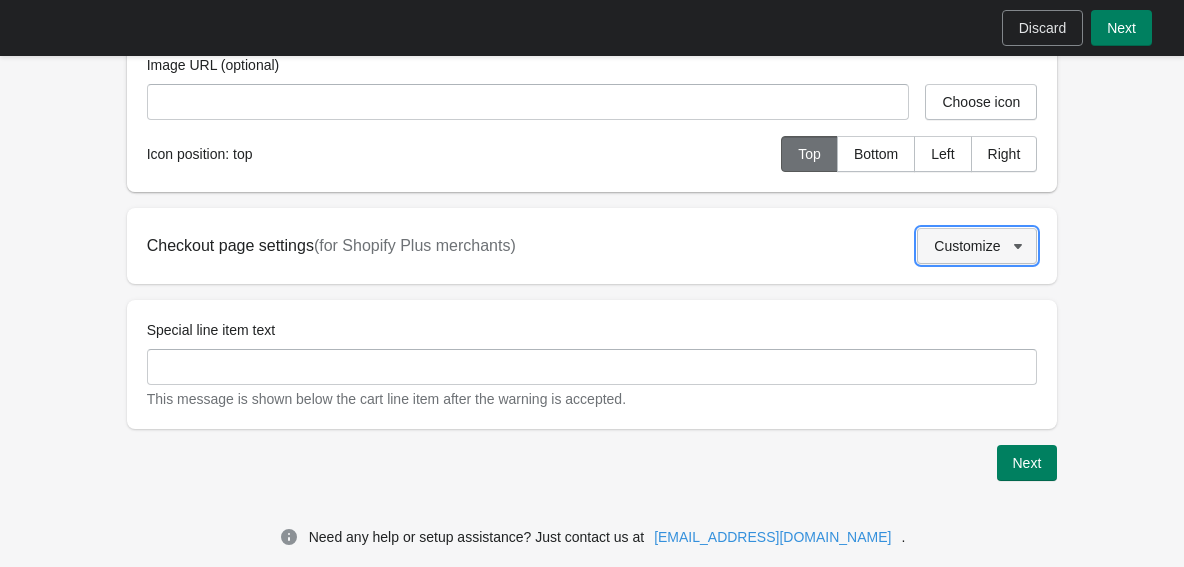click on "Customize" at bounding box center [967, 246] 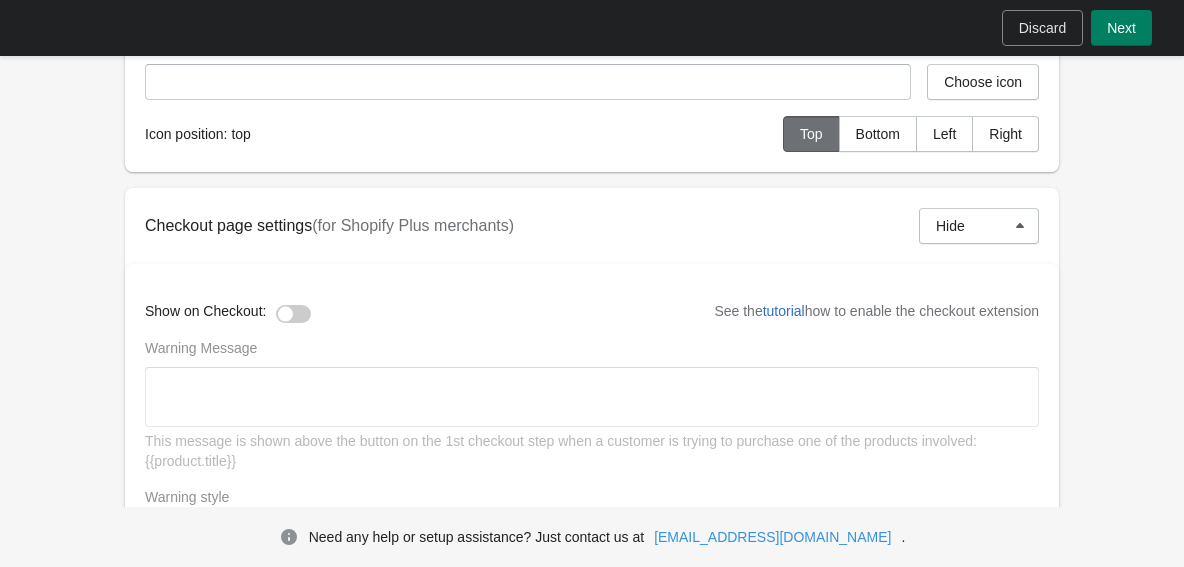 scroll, scrollTop: 1721, scrollLeft: 0, axis: vertical 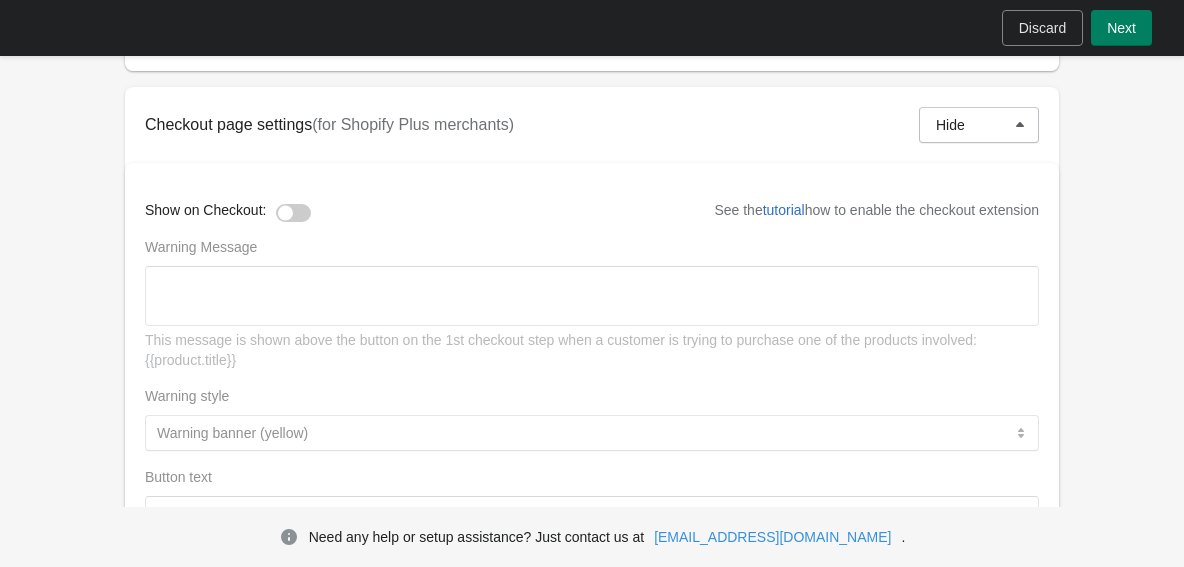 click on "**********" at bounding box center [592, 417] 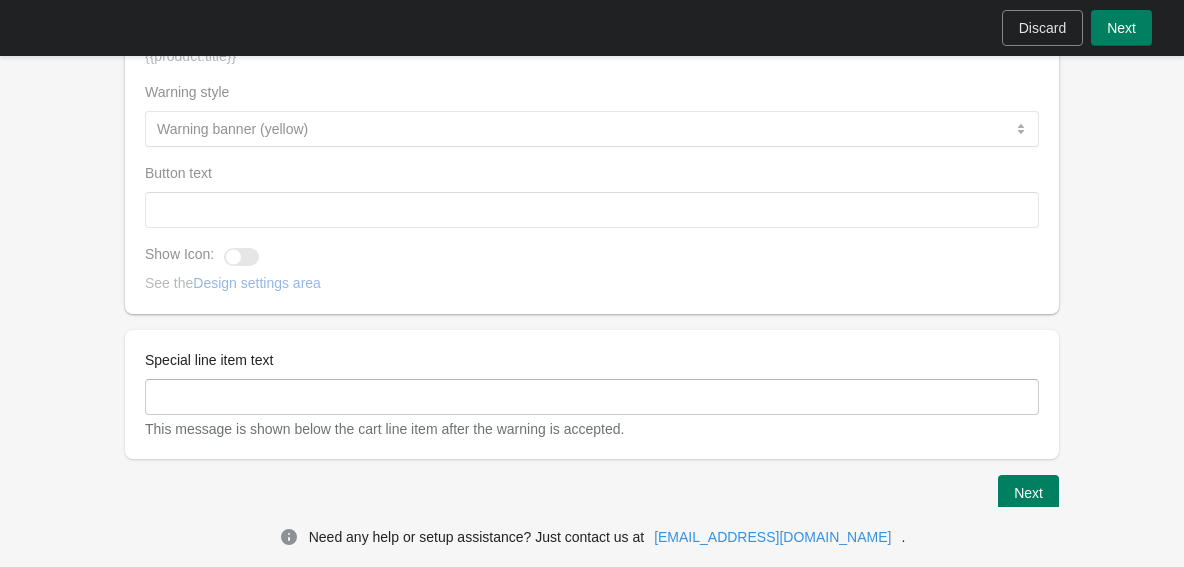 scroll, scrollTop: 2075, scrollLeft: 0, axis: vertical 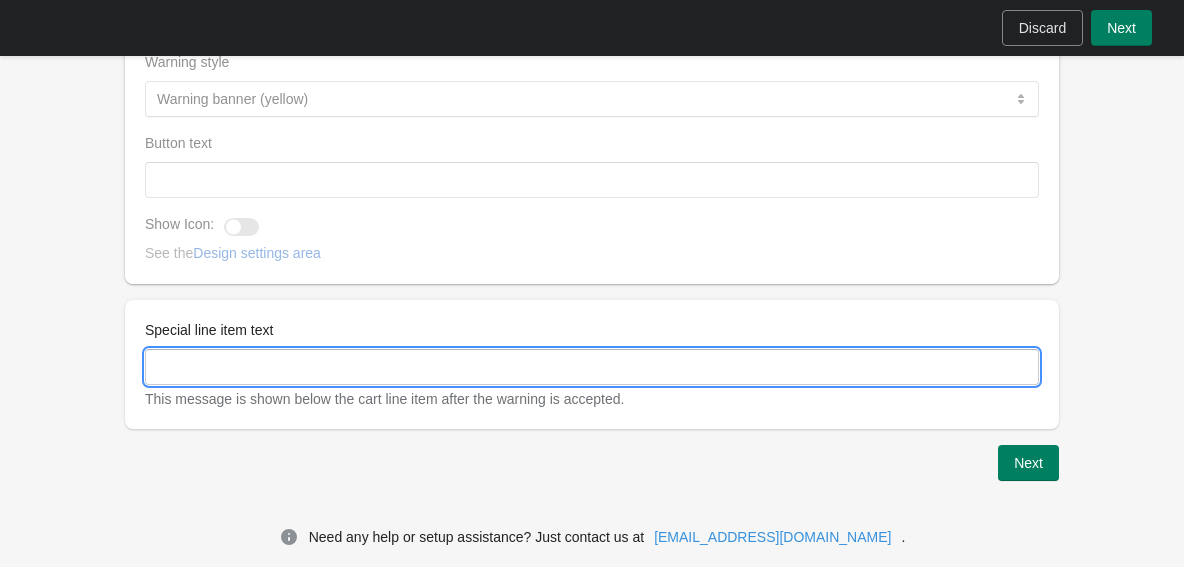 click on "Special line item text" at bounding box center (592, 367) 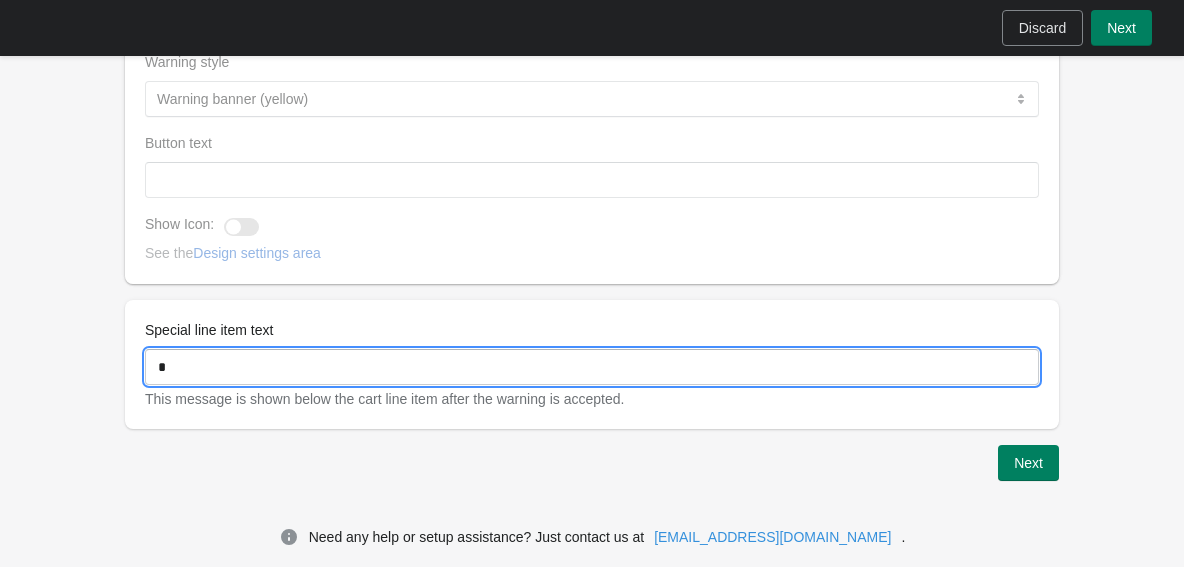 scroll, scrollTop: 2145, scrollLeft: 0, axis: vertical 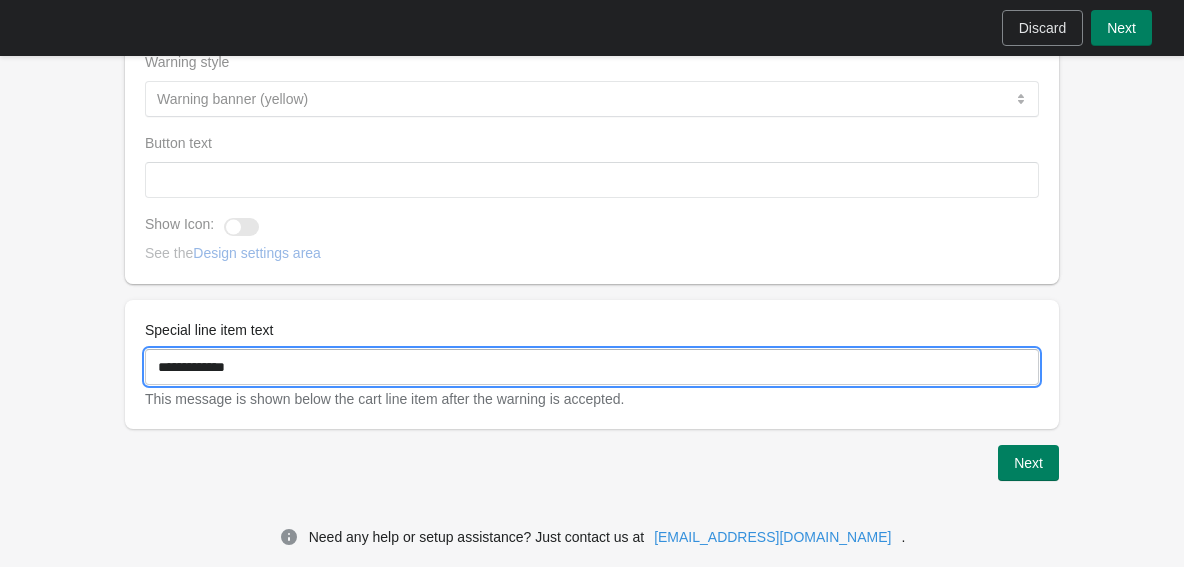 click on "**********" at bounding box center [592, 367] 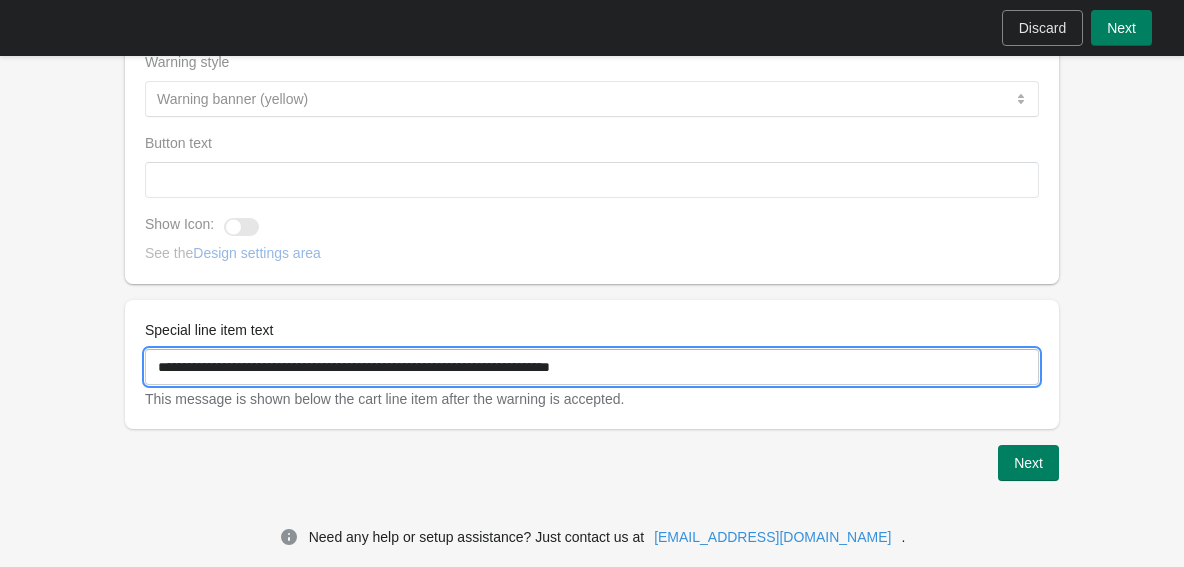 click on "**********" at bounding box center [592, 367] 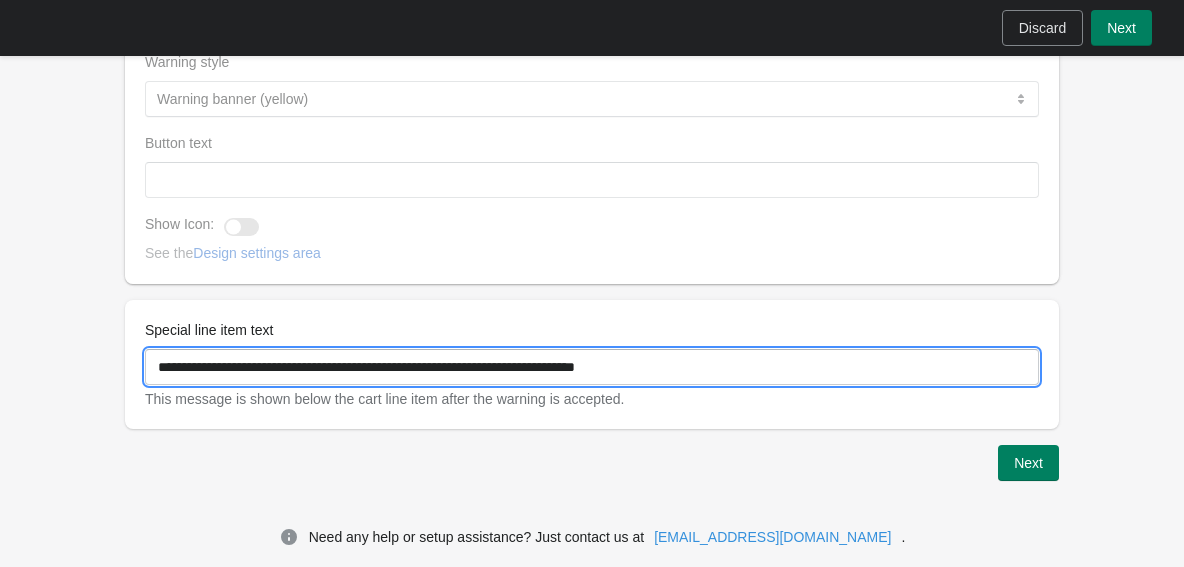 click on "**********" at bounding box center [592, 367] 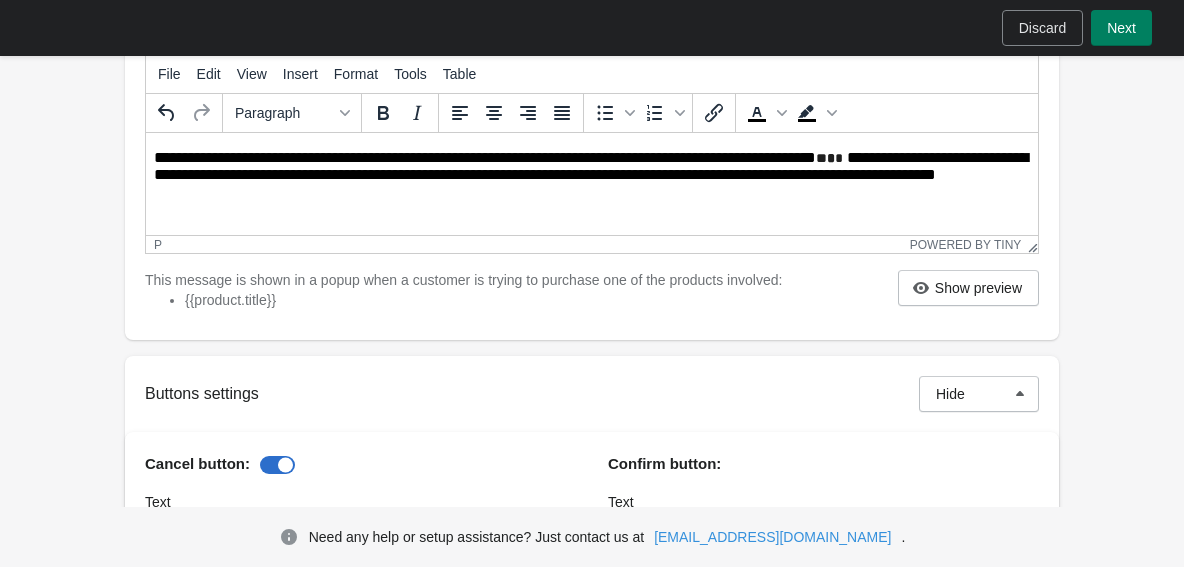 scroll, scrollTop: 368, scrollLeft: 0, axis: vertical 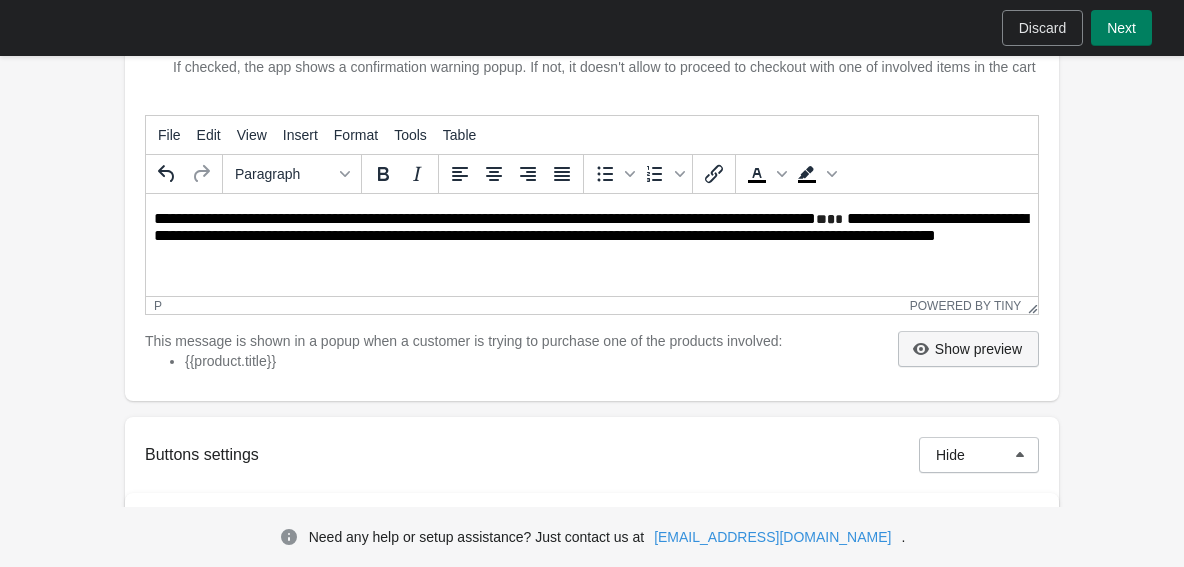 type on "**********" 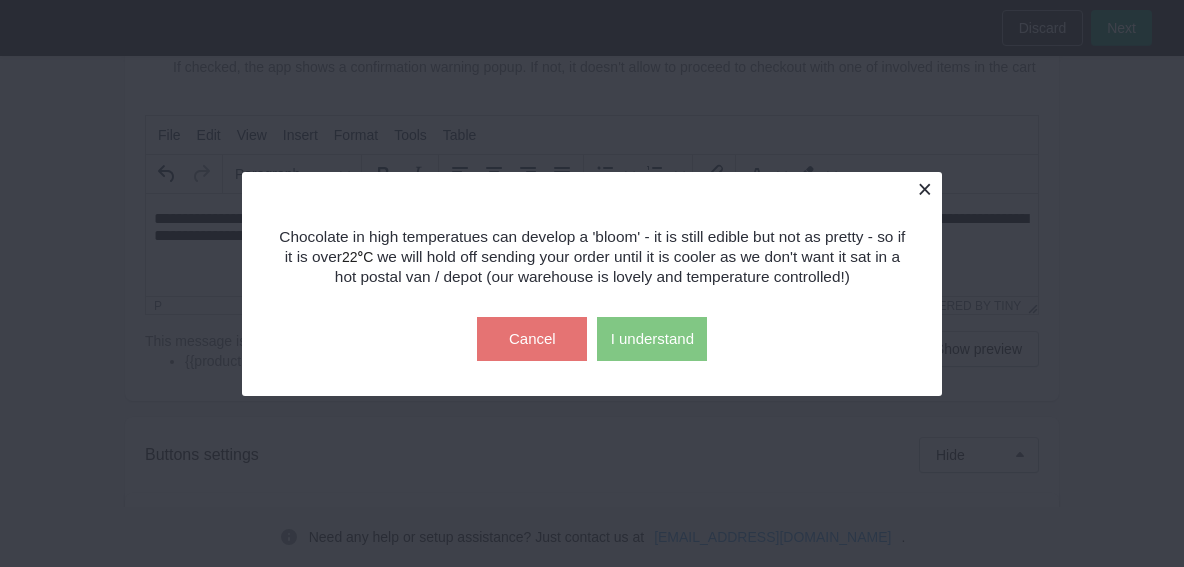 click at bounding box center (924, 189) 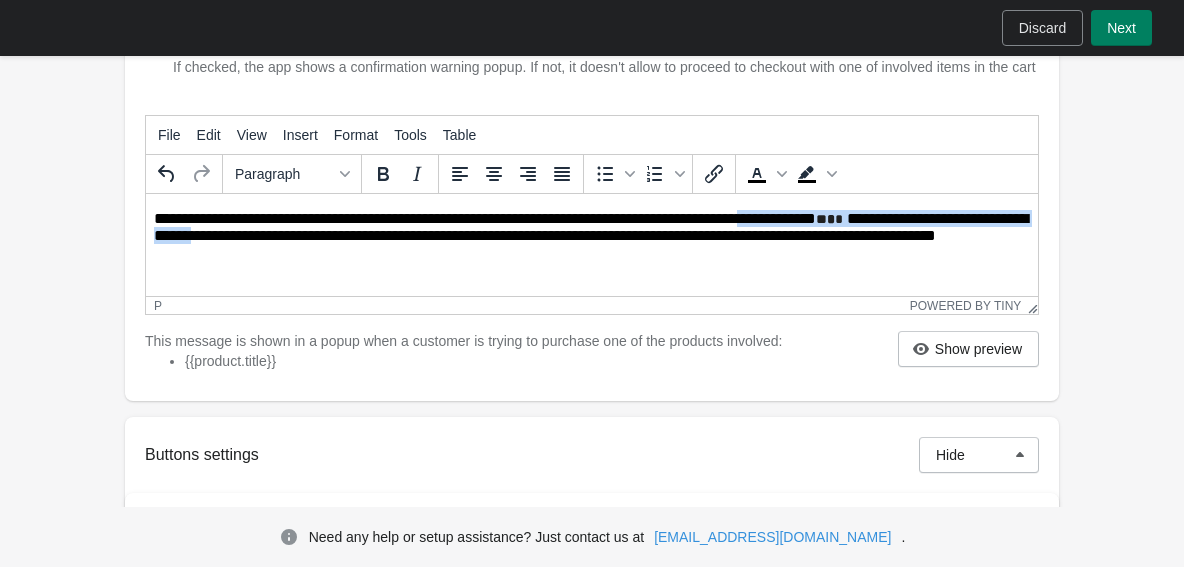 drag, startPoint x: 741, startPoint y: 219, endPoint x: 224, endPoint y: 240, distance: 517.42633 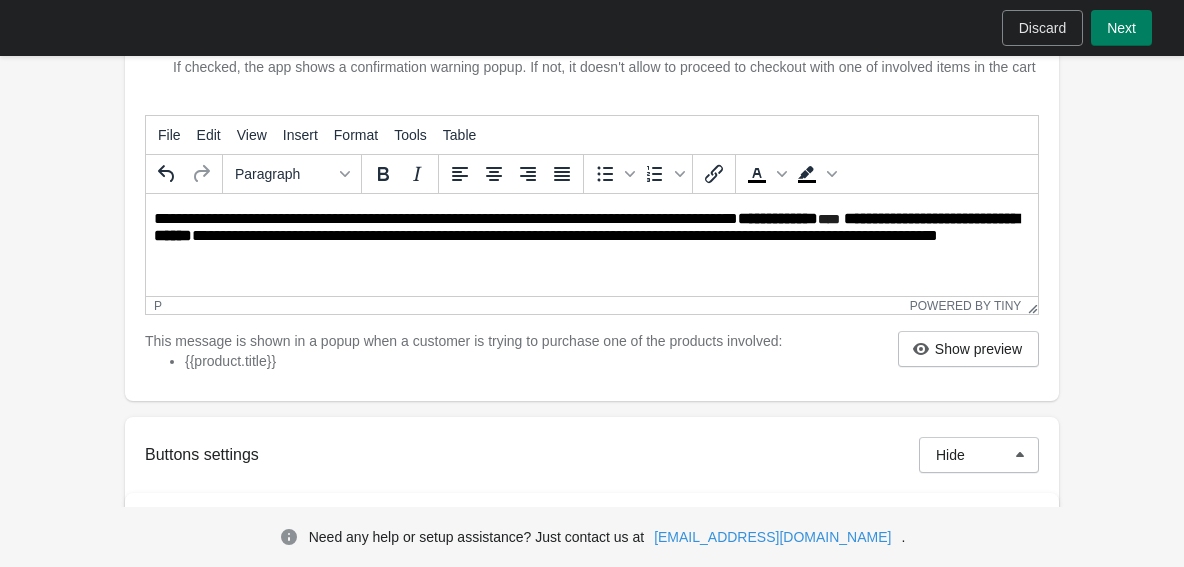 click on "**********" at bounding box center (592, 228) 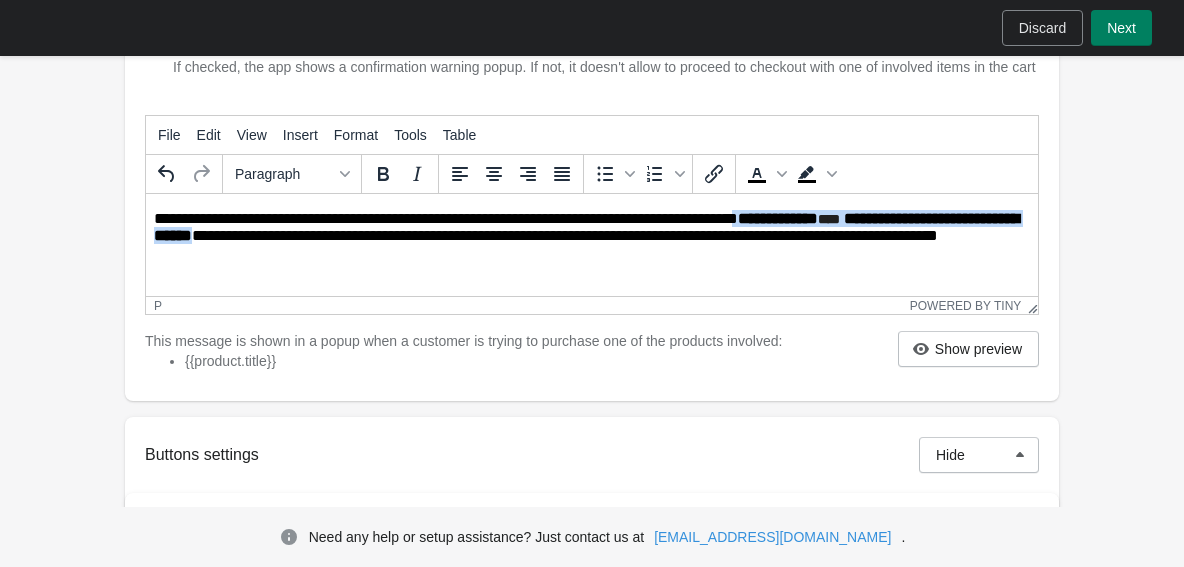 drag, startPoint x: 738, startPoint y: 220, endPoint x: 233, endPoint y: 246, distance: 505.66885 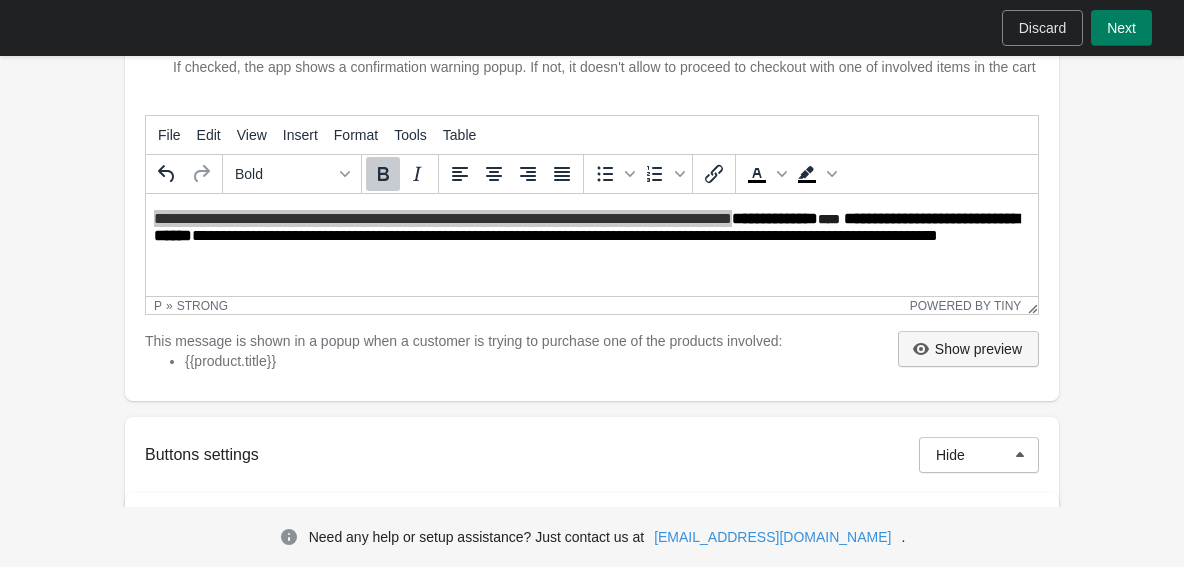 click 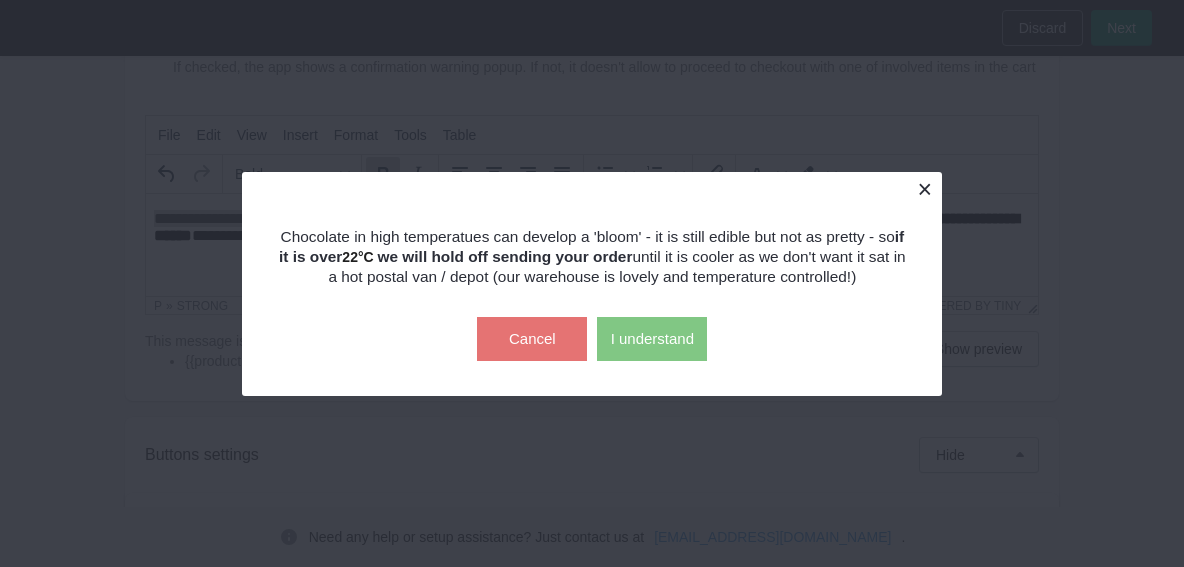 click at bounding box center [924, 189] 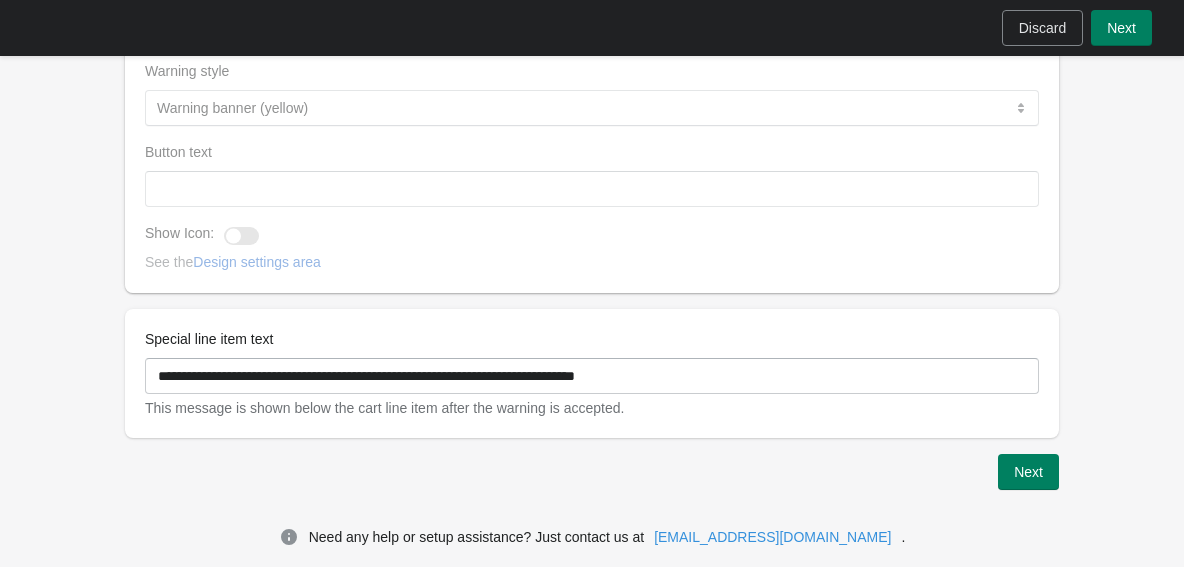 scroll, scrollTop: 2145, scrollLeft: 0, axis: vertical 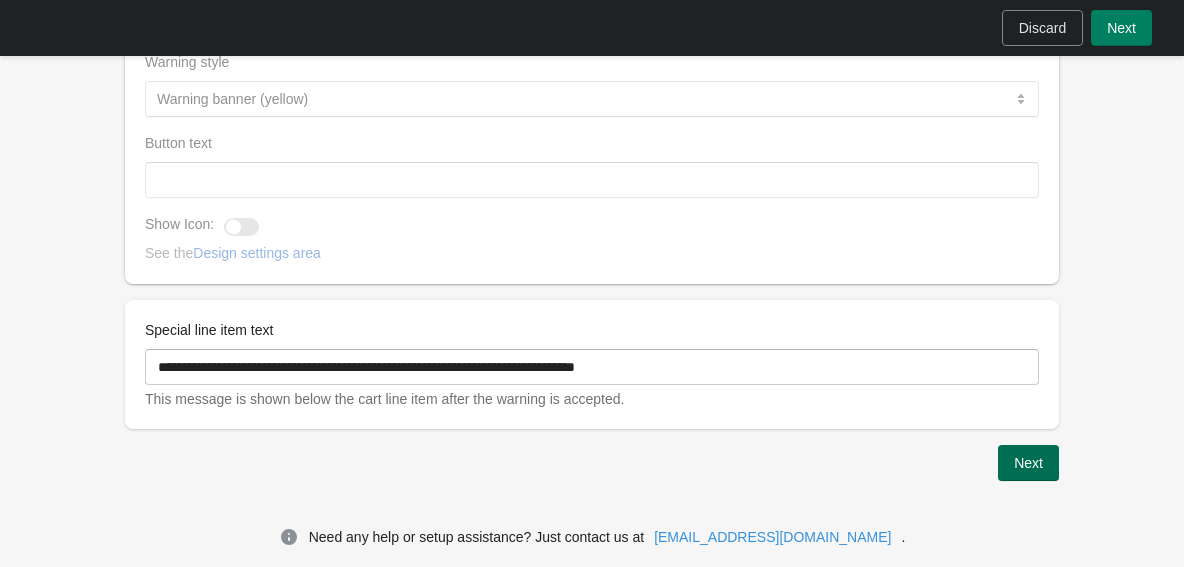 click on "Next" at bounding box center [1028, 463] 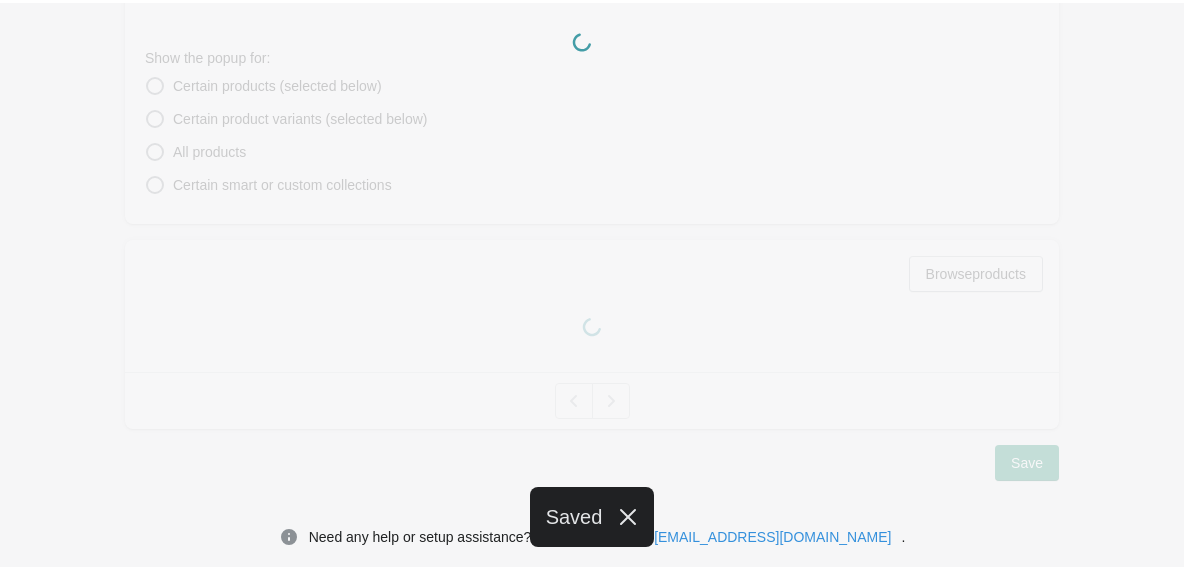 scroll, scrollTop: 493, scrollLeft: 0, axis: vertical 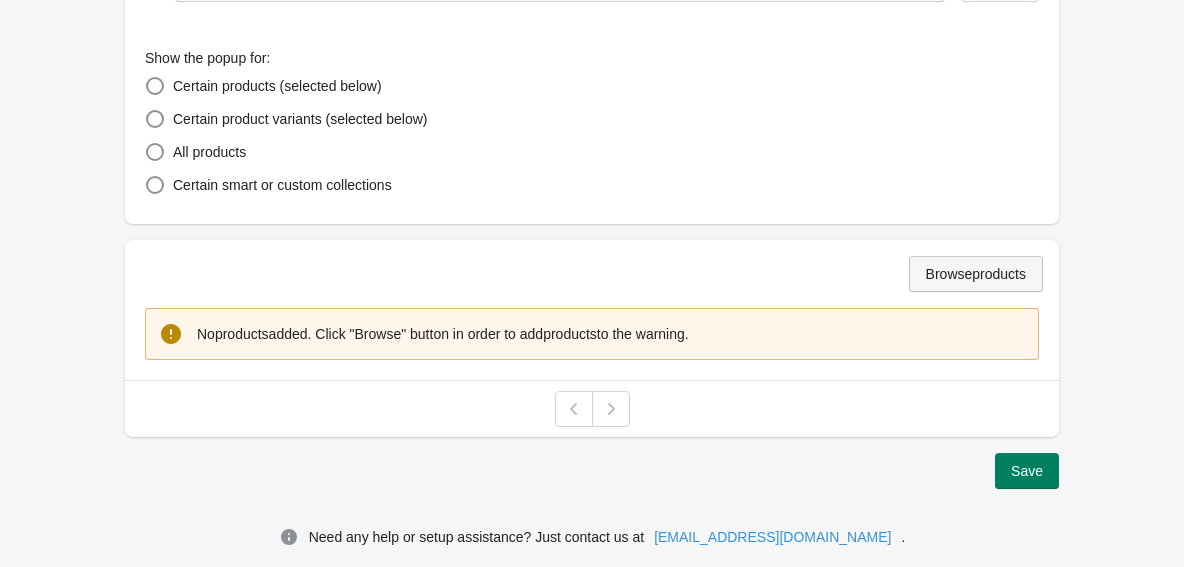 click on "Browse  products" at bounding box center [976, 274] 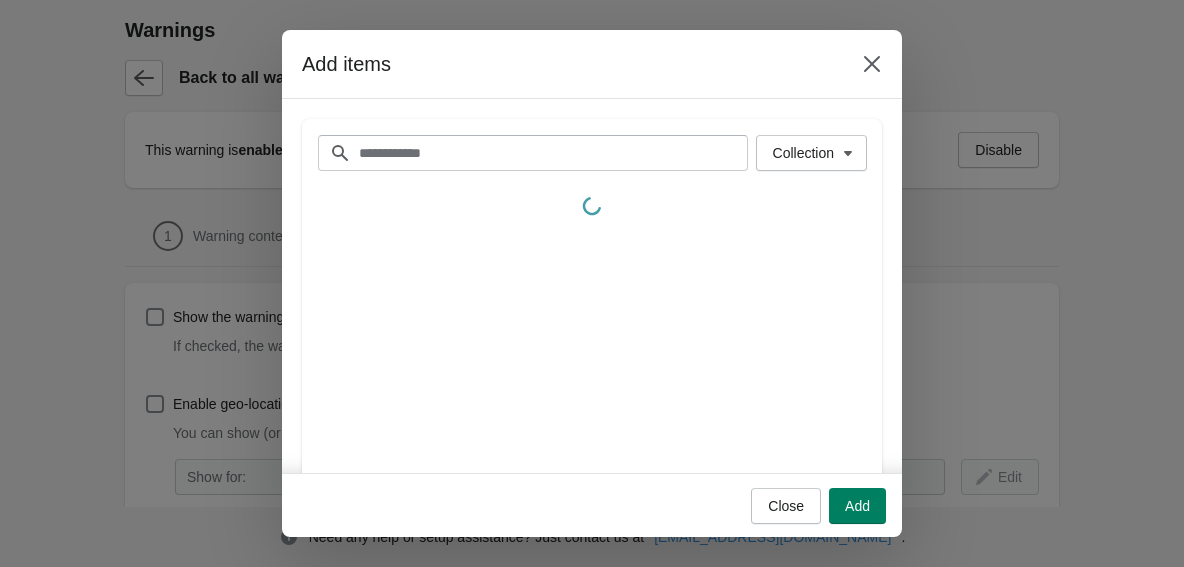 scroll, scrollTop: 493, scrollLeft: 0, axis: vertical 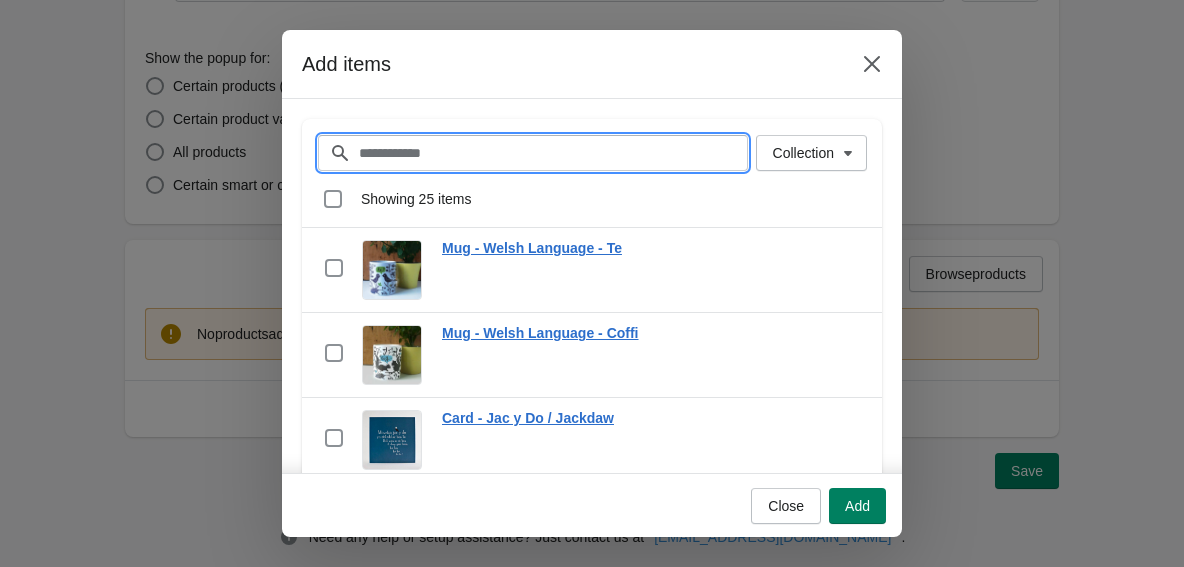 click on "Filter items" at bounding box center [553, 153] 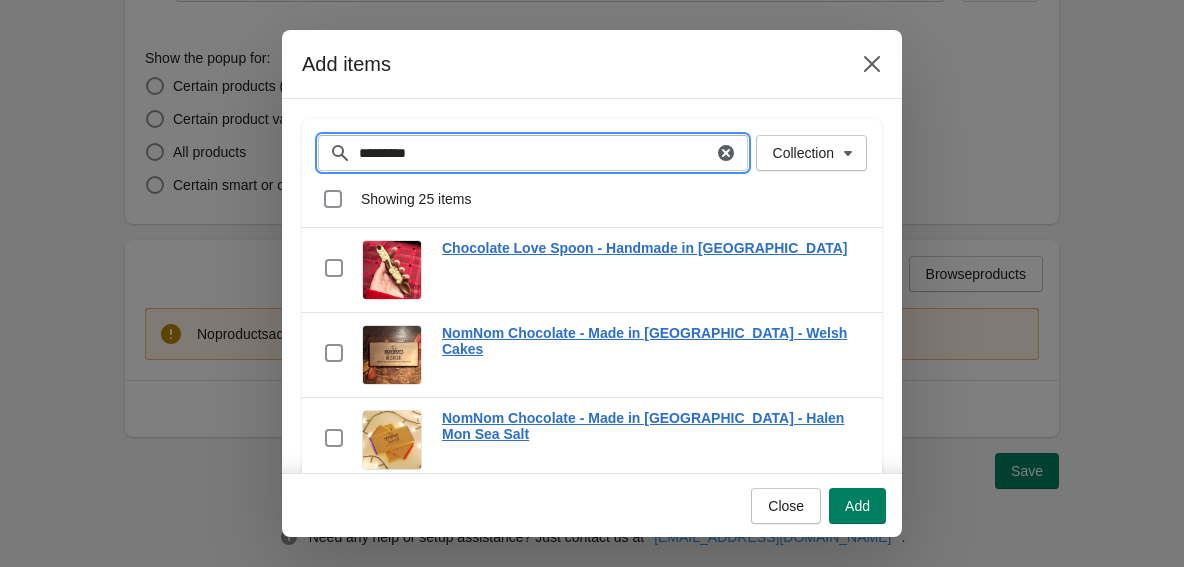 type on "*********" 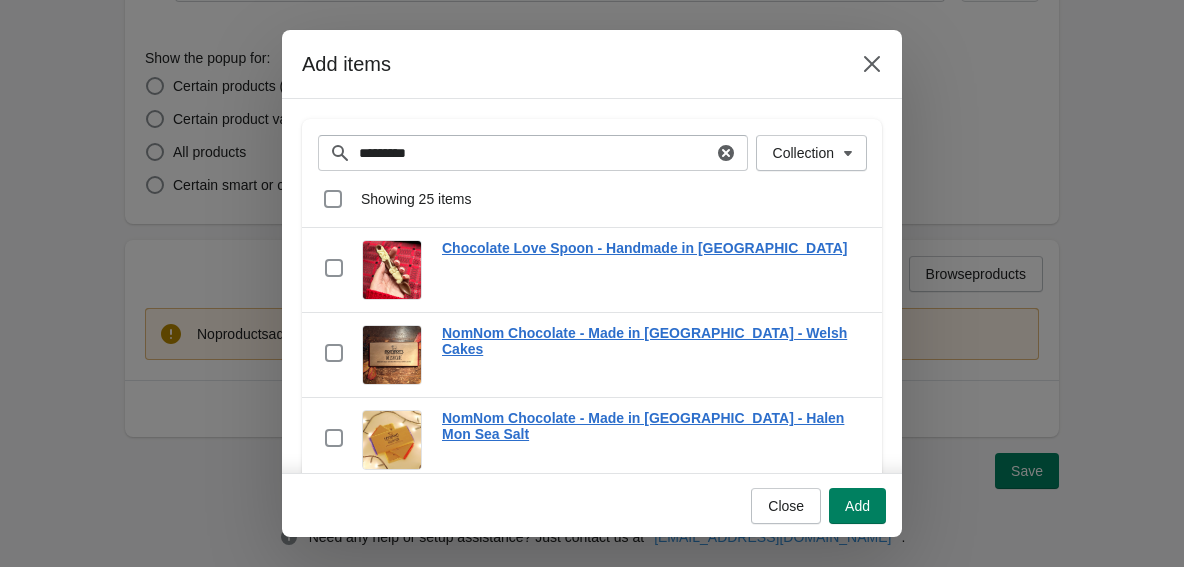 click on "Select all 25 items Showing 25 items" at bounding box center [592, 199] 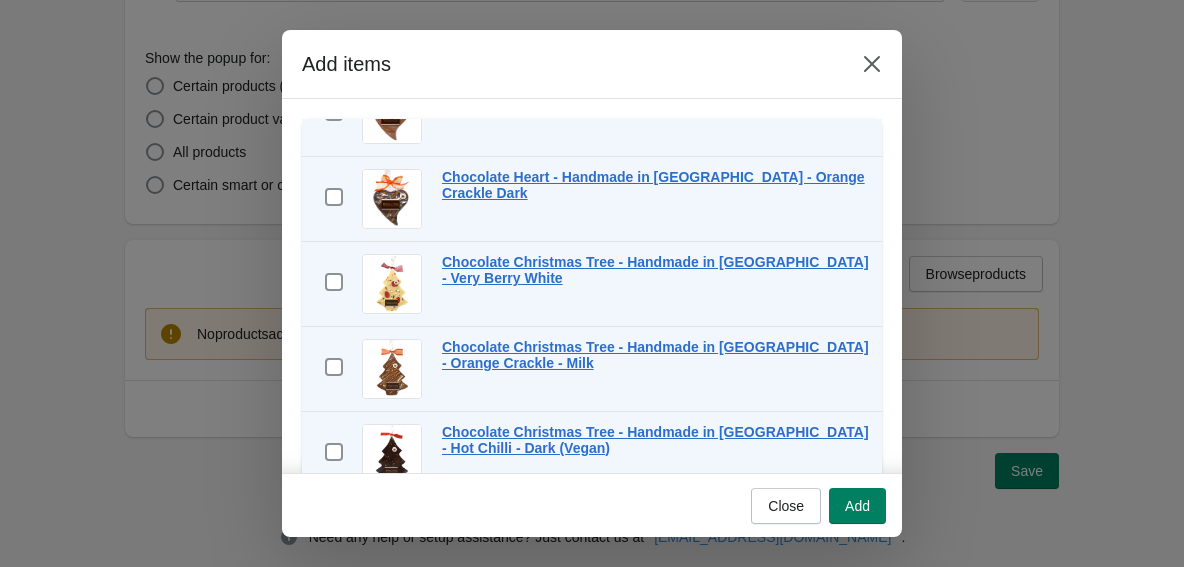 scroll, scrollTop: 1733, scrollLeft: 0, axis: vertical 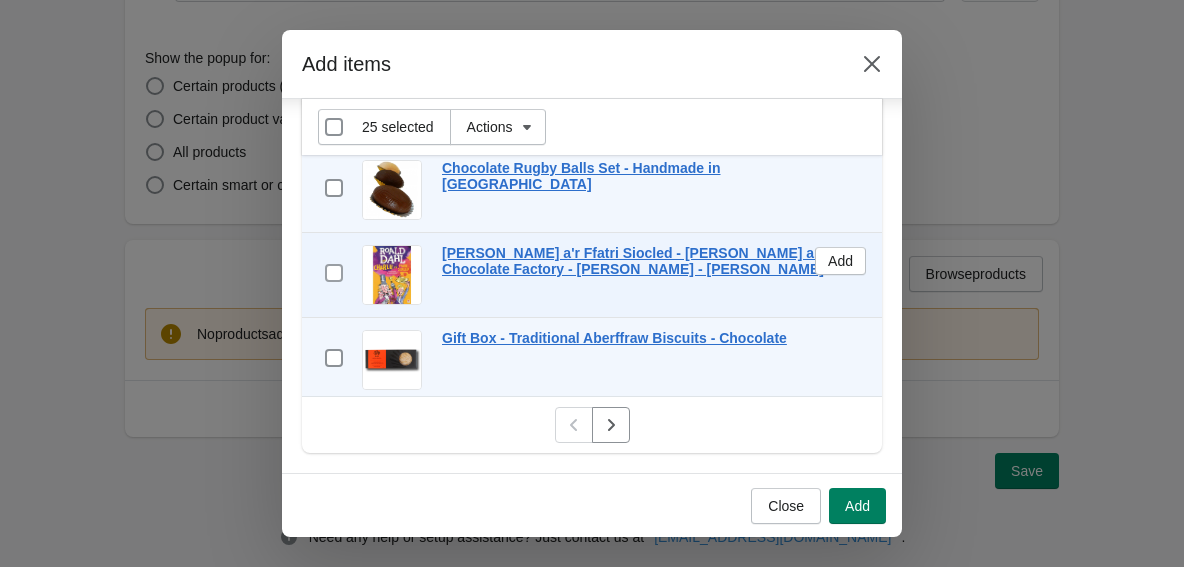 click at bounding box center [334, 273] 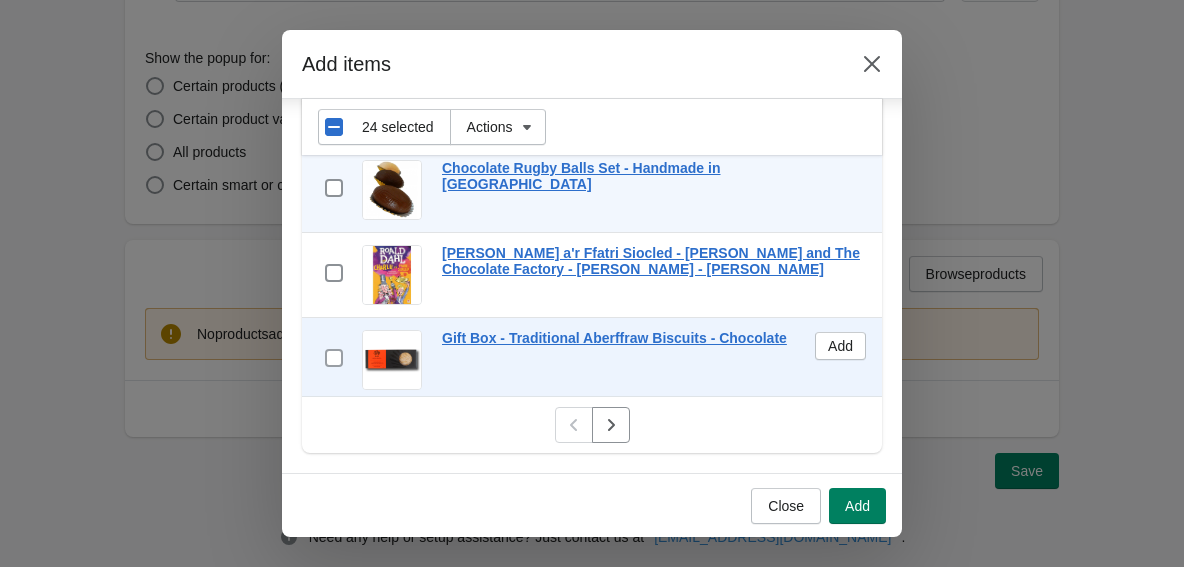 click at bounding box center (334, 358) 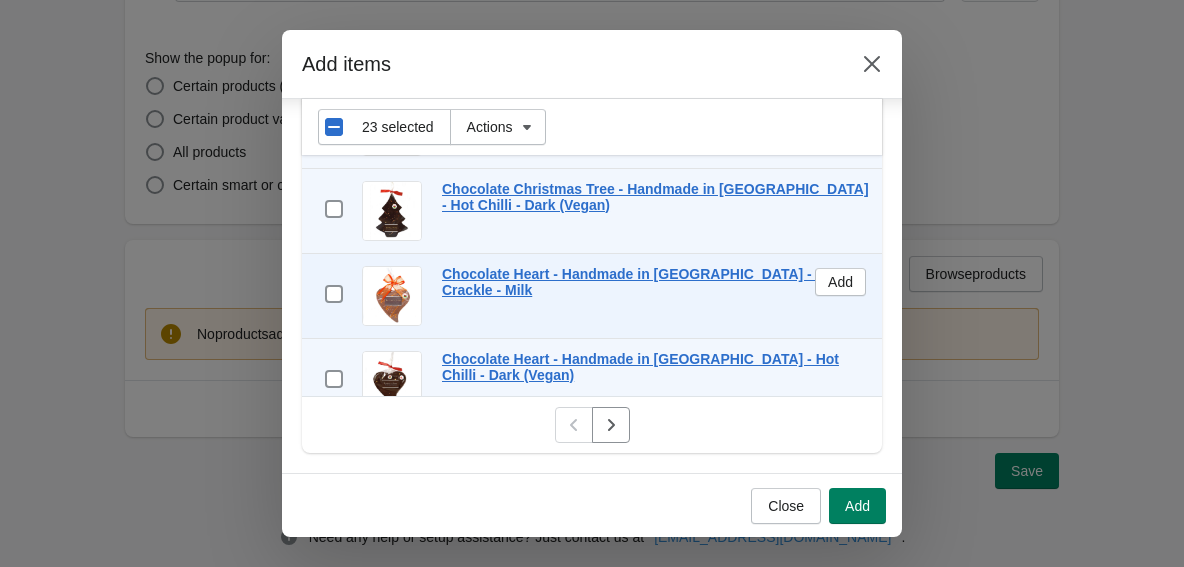 scroll, scrollTop: 1733, scrollLeft: 0, axis: vertical 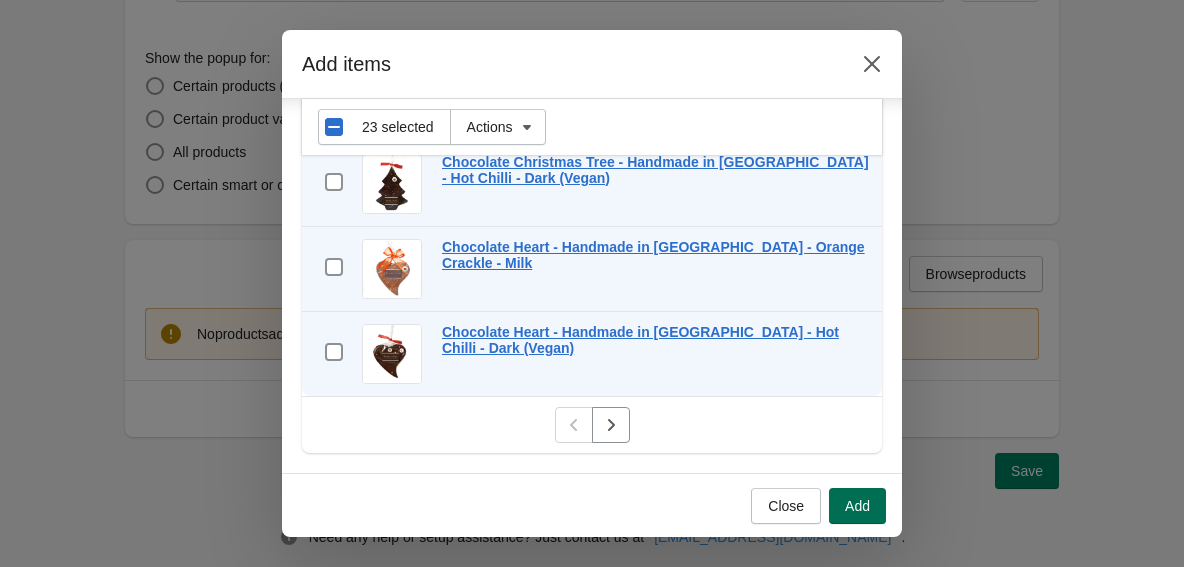 click on "Add" at bounding box center (857, 506) 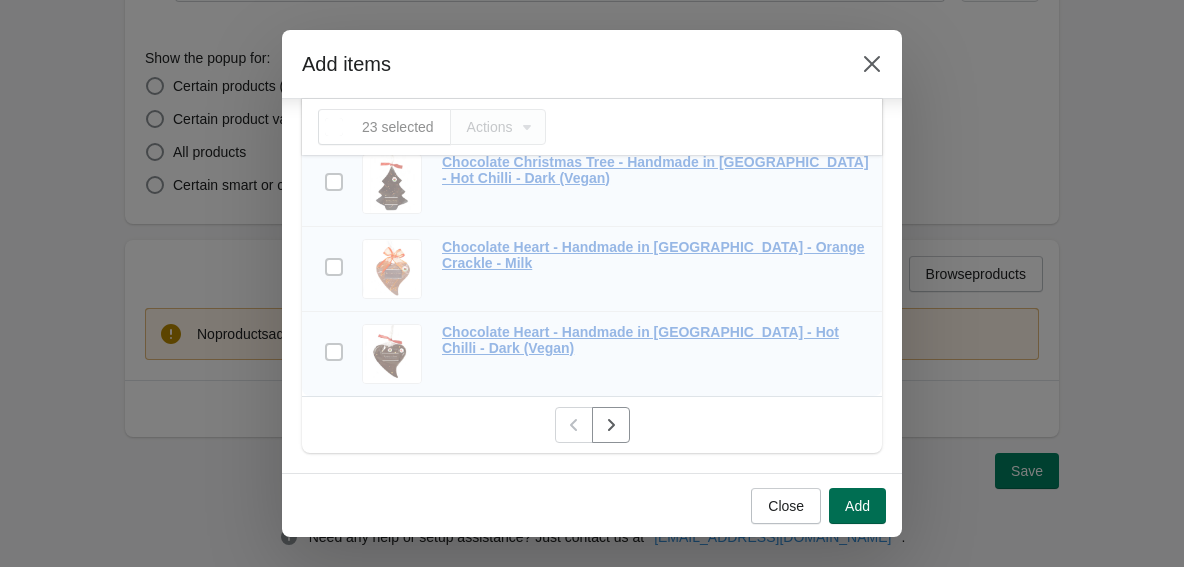 click on "Add" at bounding box center (857, 506) 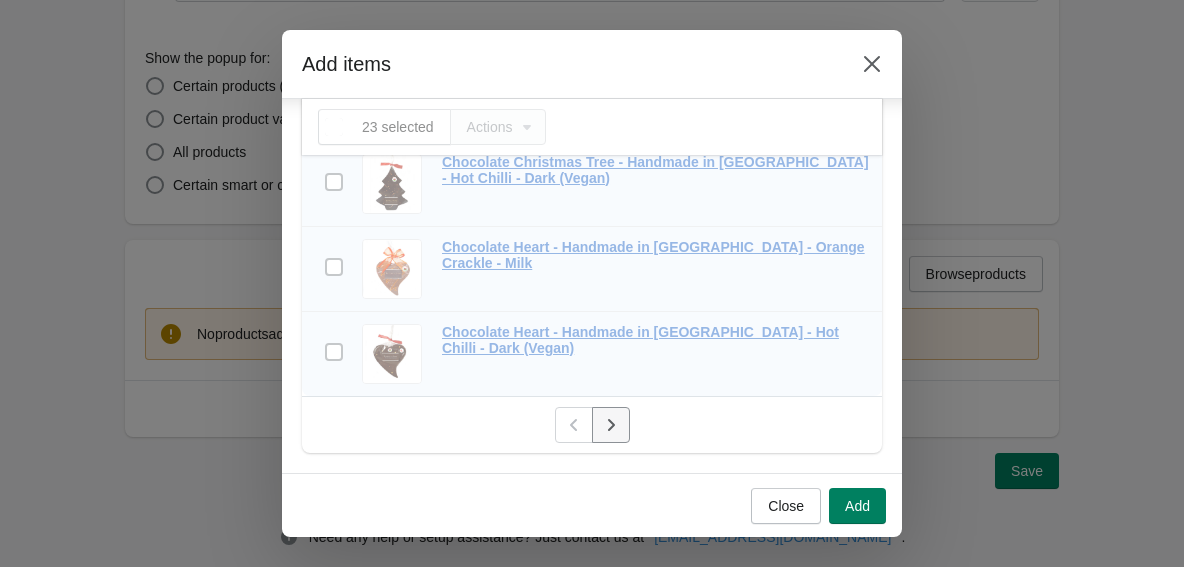 click 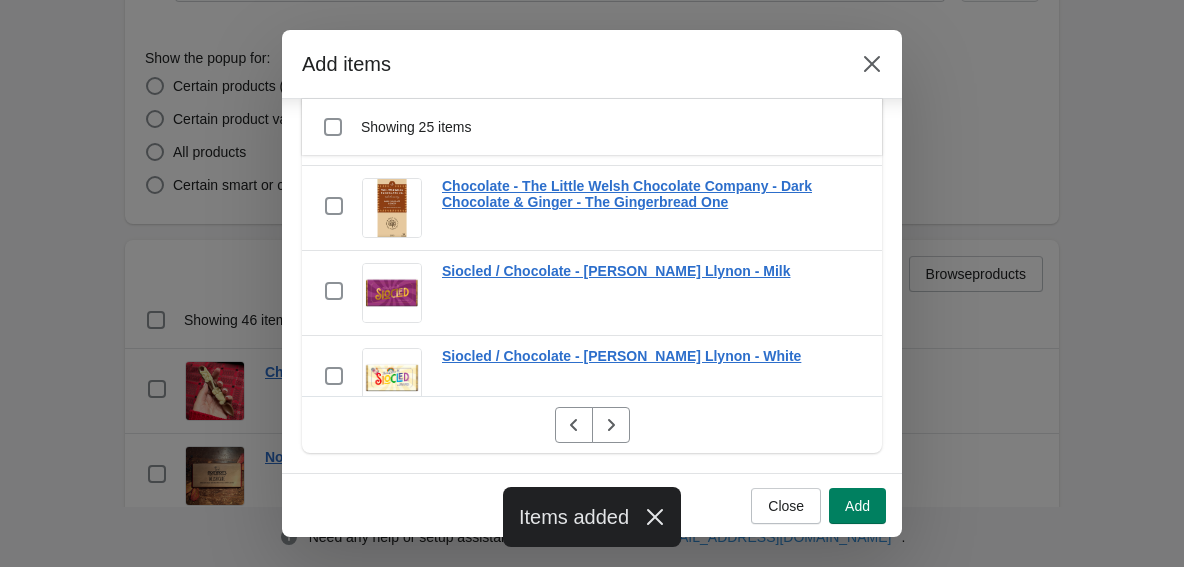 scroll, scrollTop: 0, scrollLeft: 0, axis: both 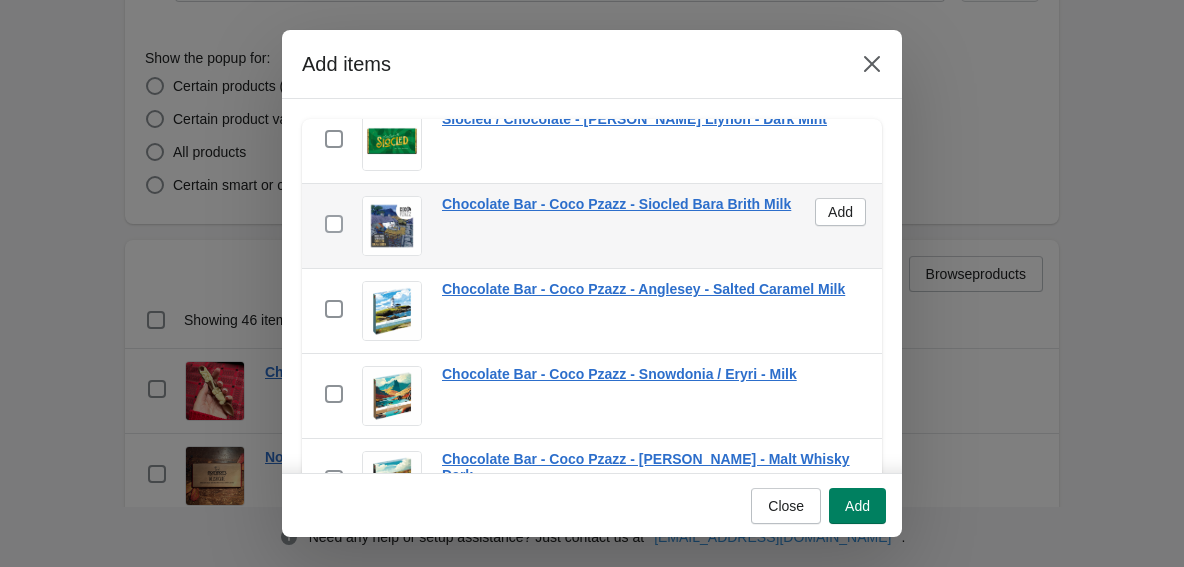 click at bounding box center (334, 224) 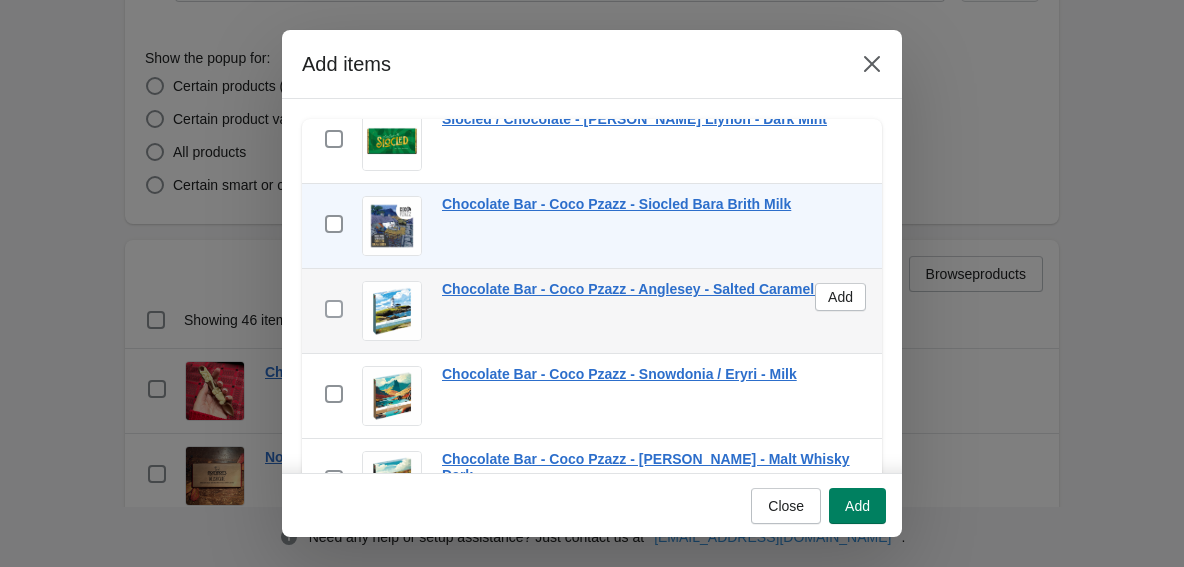 click at bounding box center (334, 309) 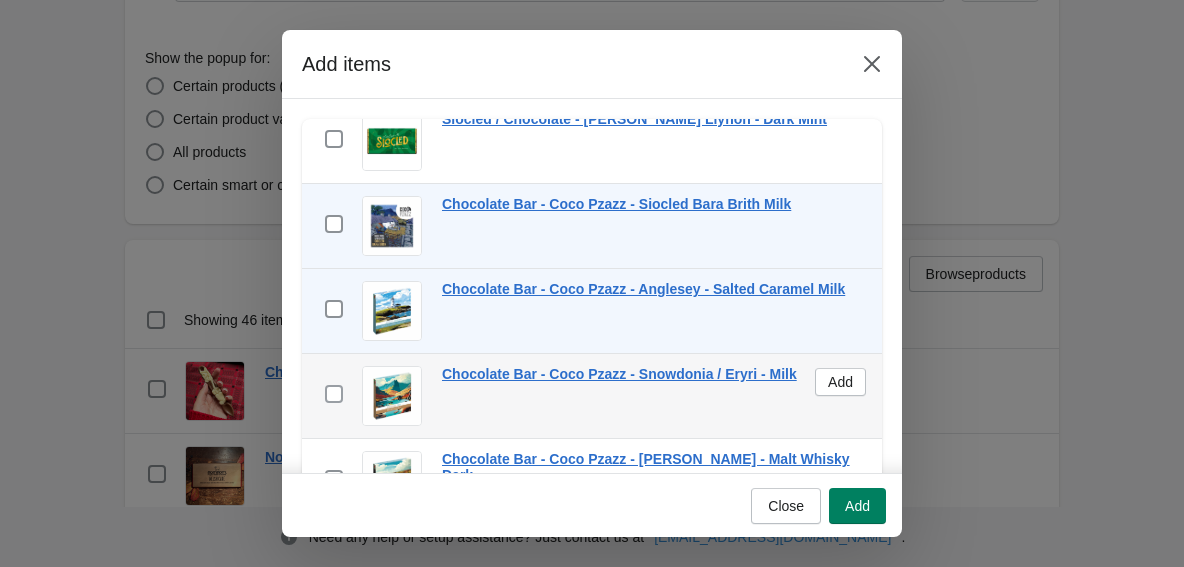 click at bounding box center (334, 394) 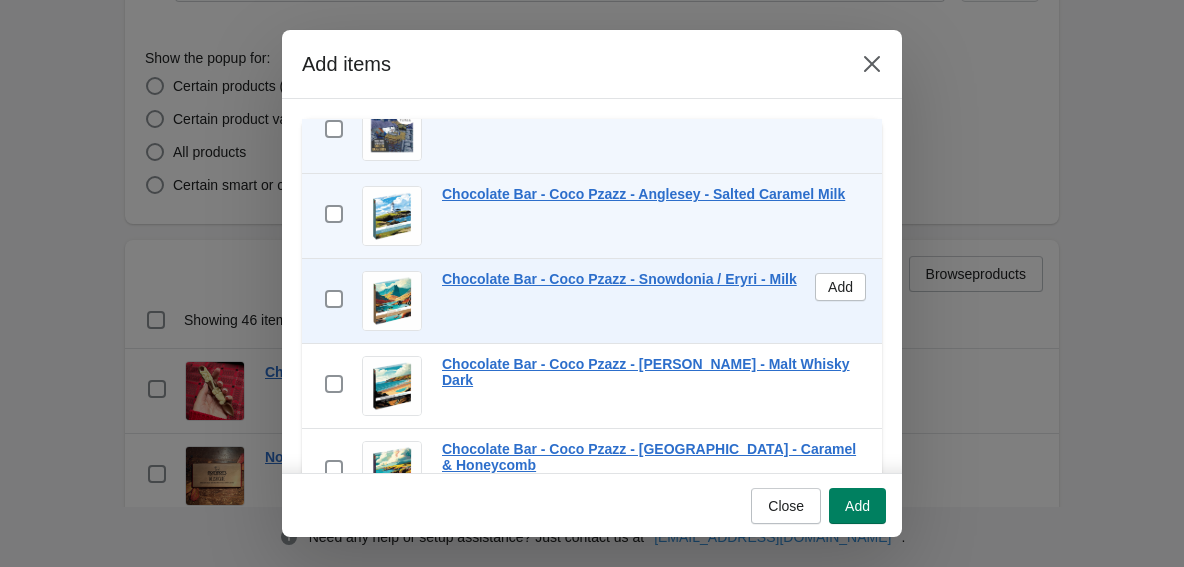 scroll, scrollTop: 1260, scrollLeft: 0, axis: vertical 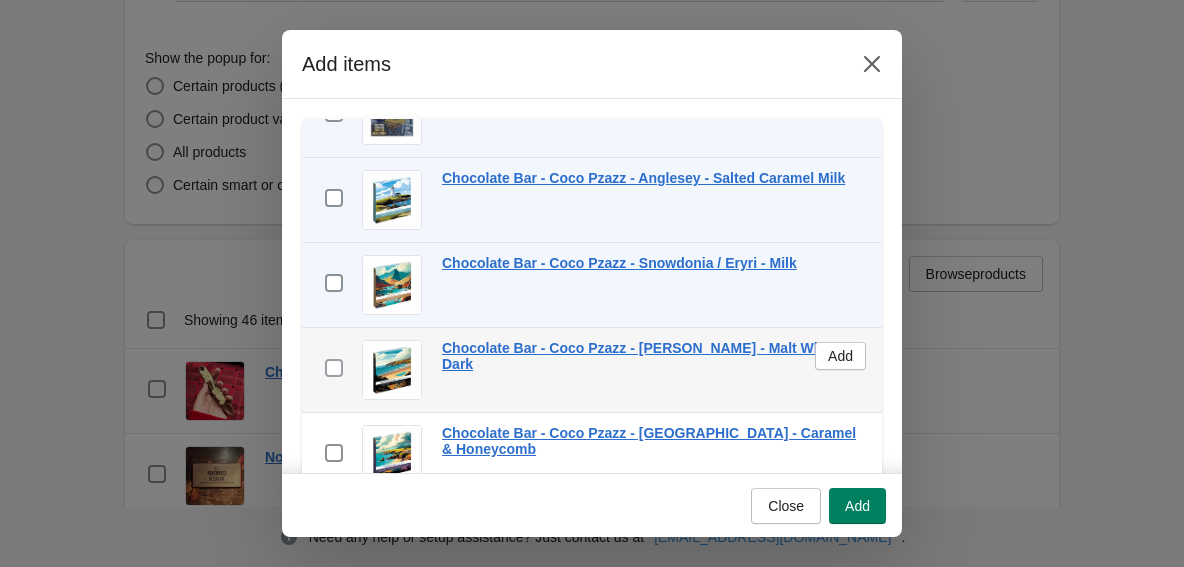 click at bounding box center (334, 368) 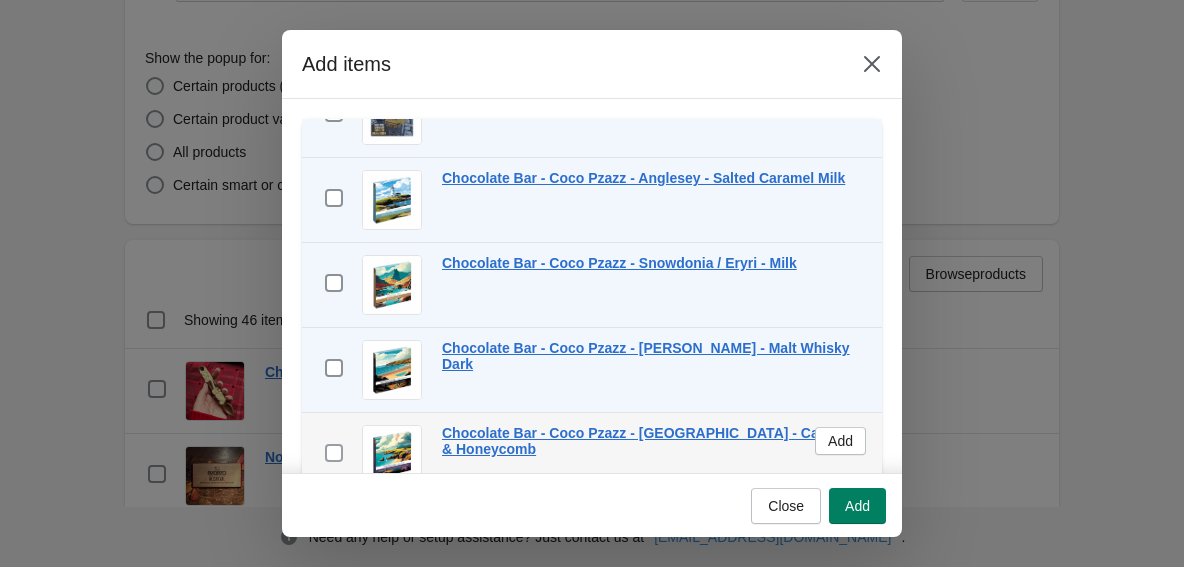 click at bounding box center (334, 453) 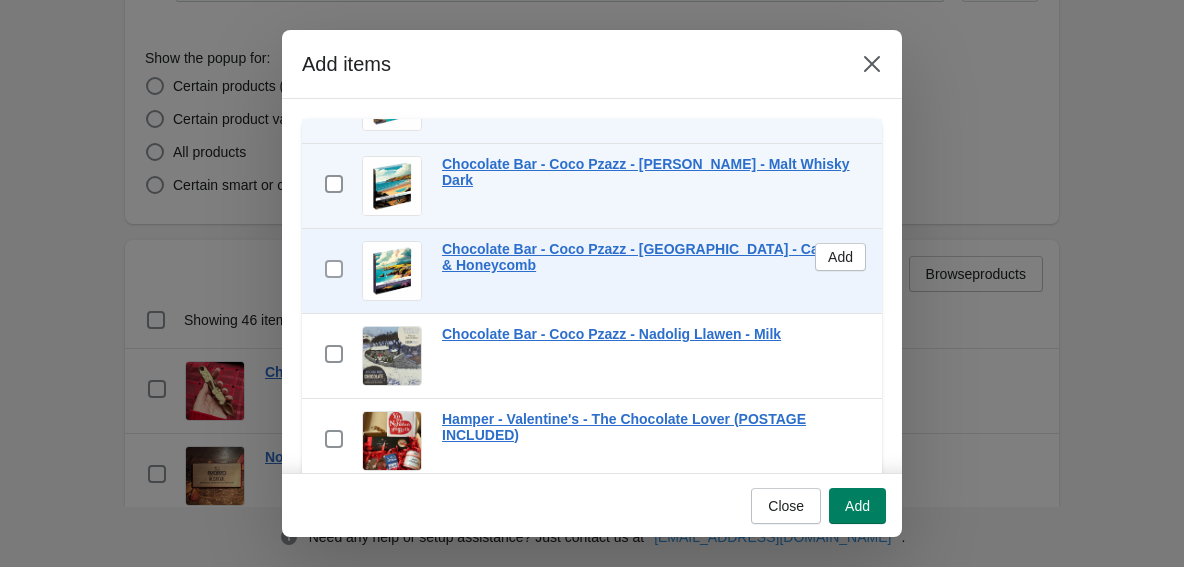 scroll, scrollTop: 1446, scrollLeft: 0, axis: vertical 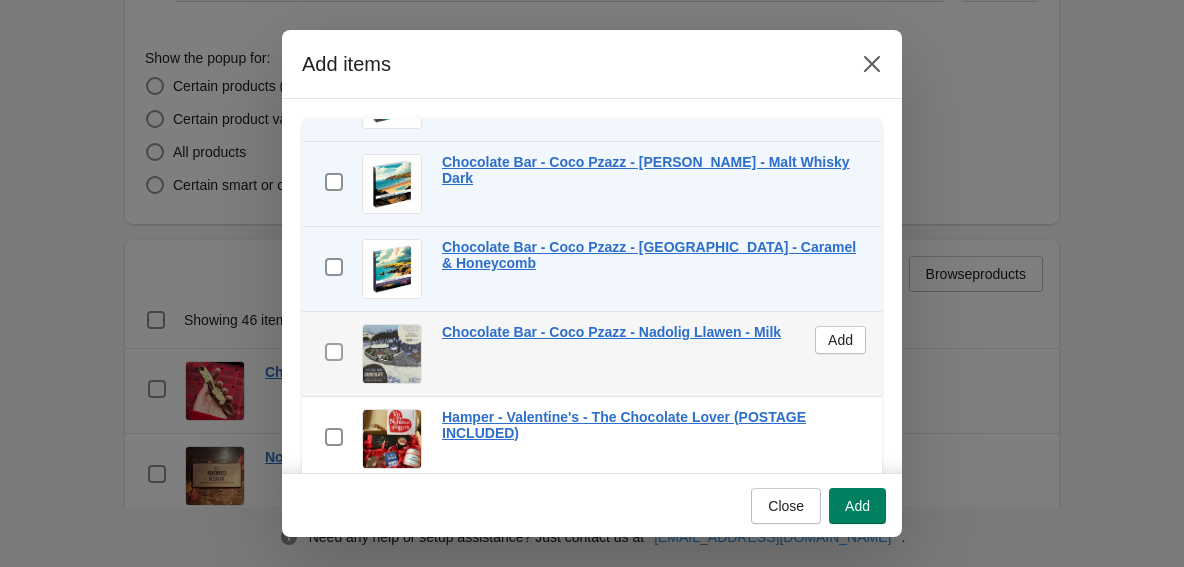 click at bounding box center [334, 352] 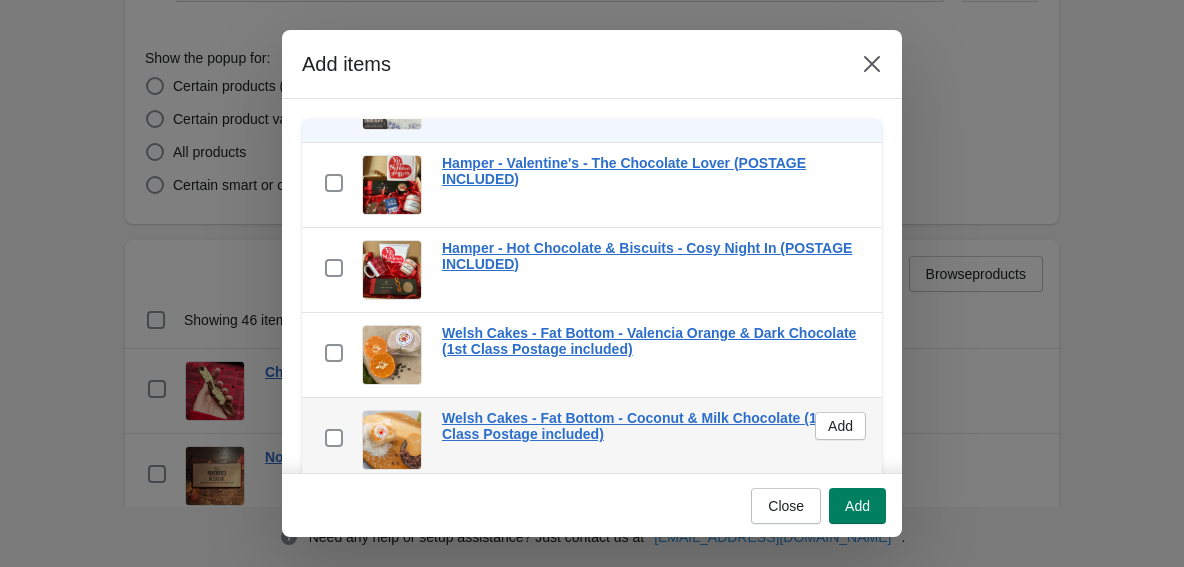 scroll, scrollTop: 1733, scrollLeft: 0, axis: vertical 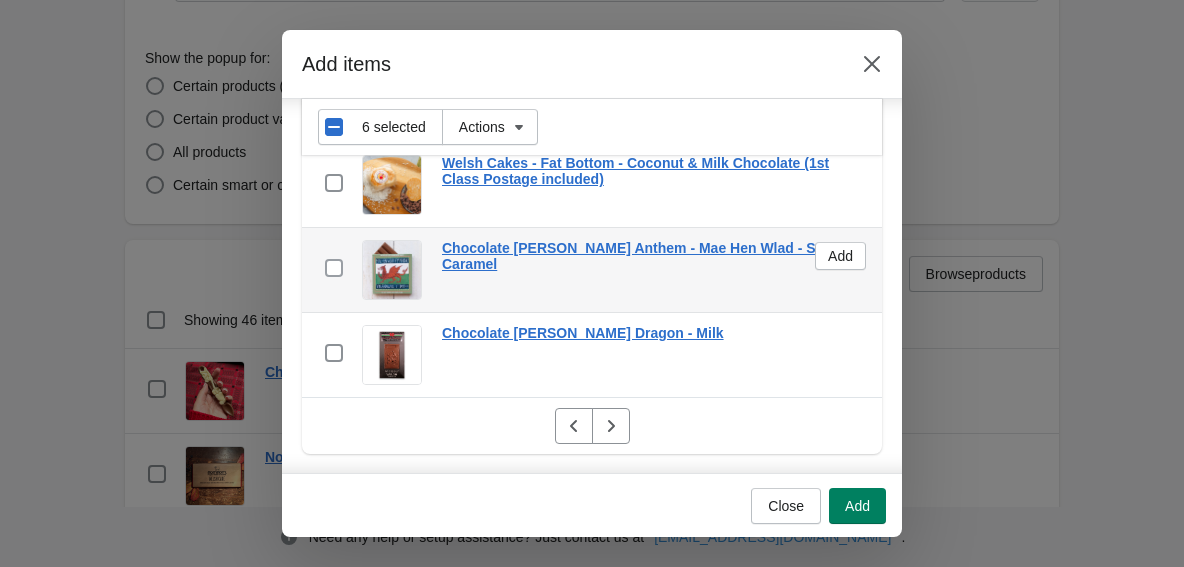 click at bounding box center (334, 268) 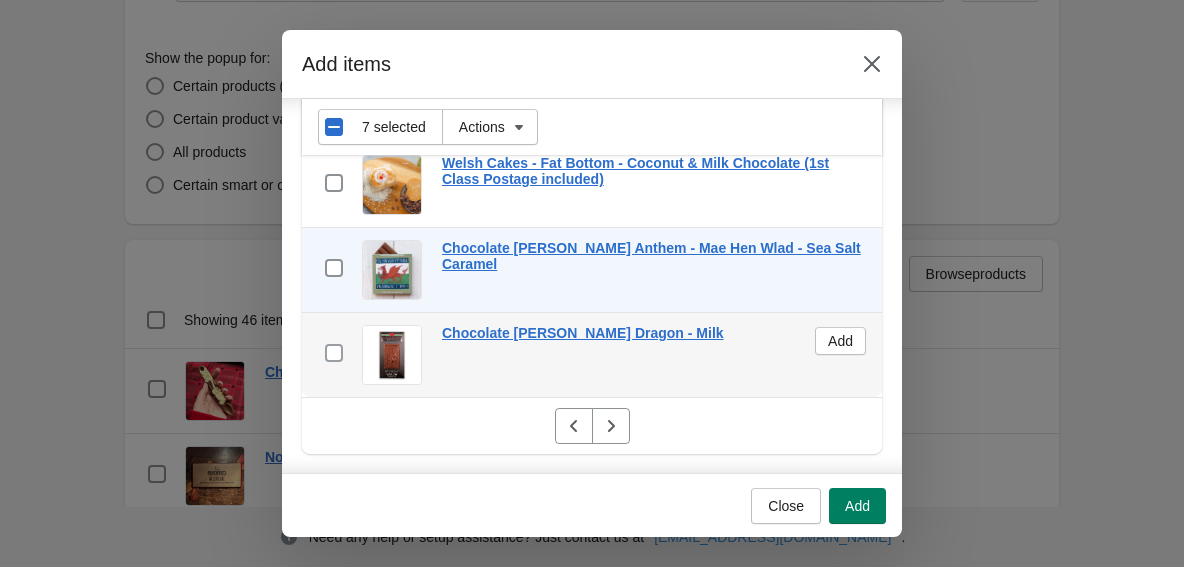 click at bounding box center [334, 353] 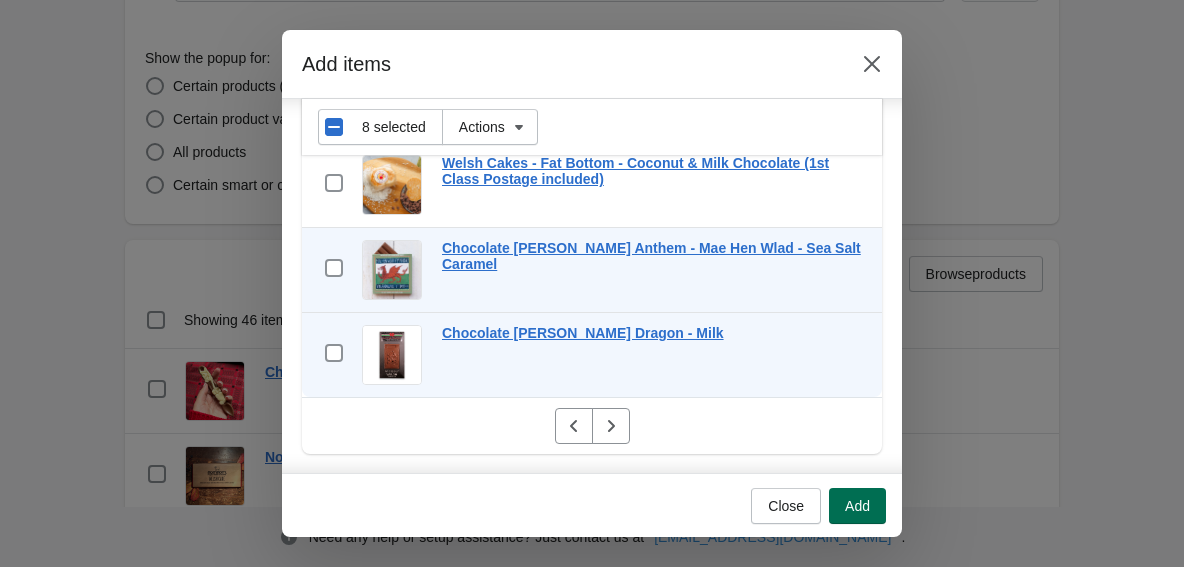 click on "Add" at bounding box center [857, 506] 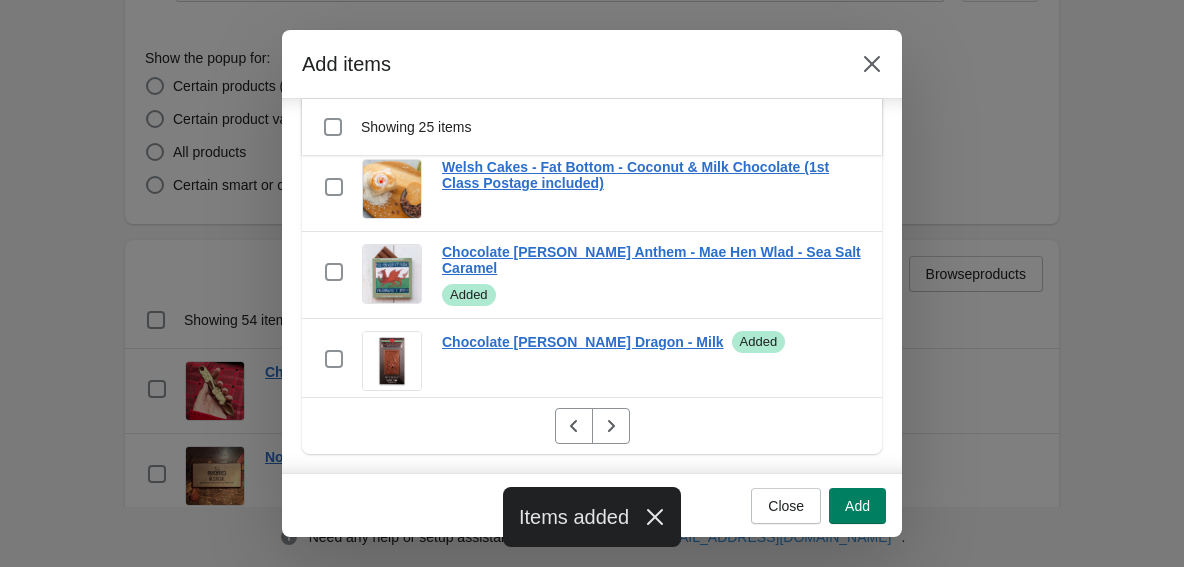 scroll, scrollTop: 1735, scrollLeft: 0, axis: vertical 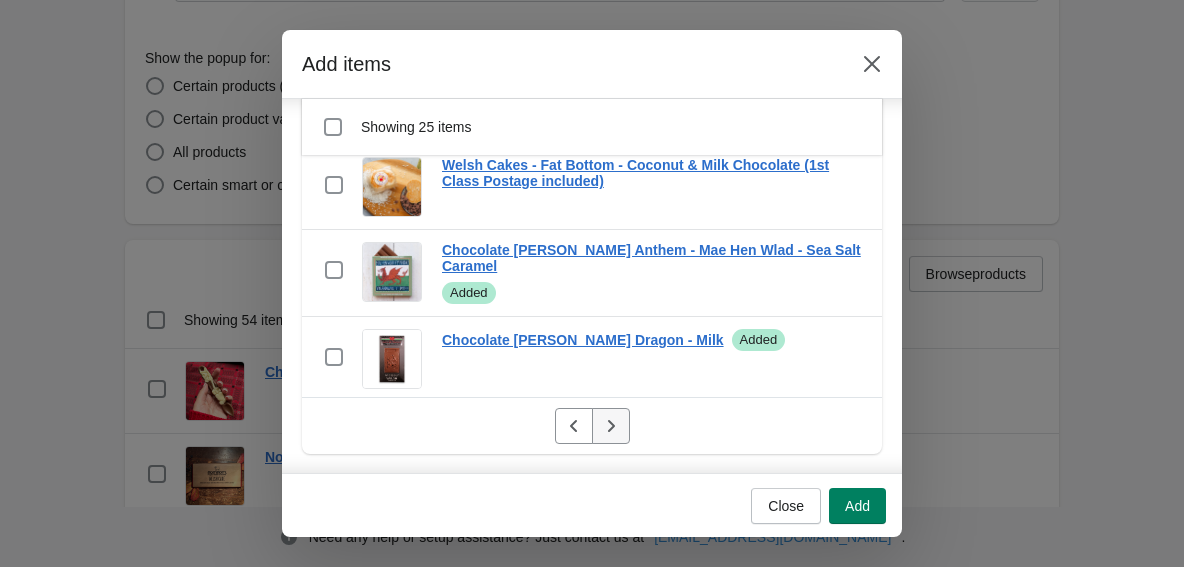 click 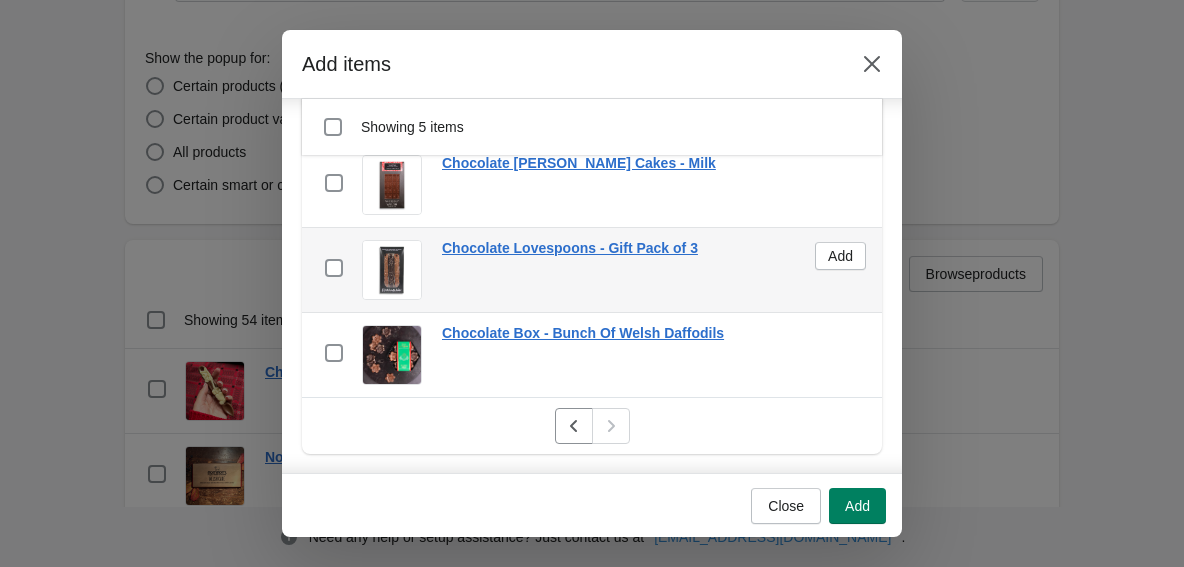 scroll, scrollTop: 0, scrollLeft: 0, axis: both 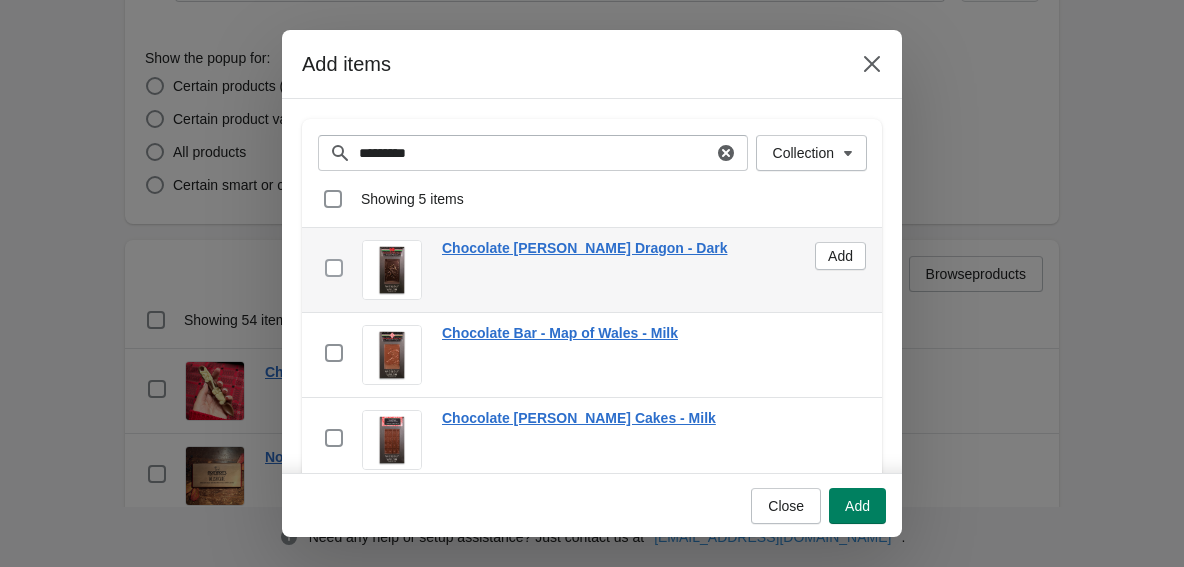 click at bounding box center [334, 268] 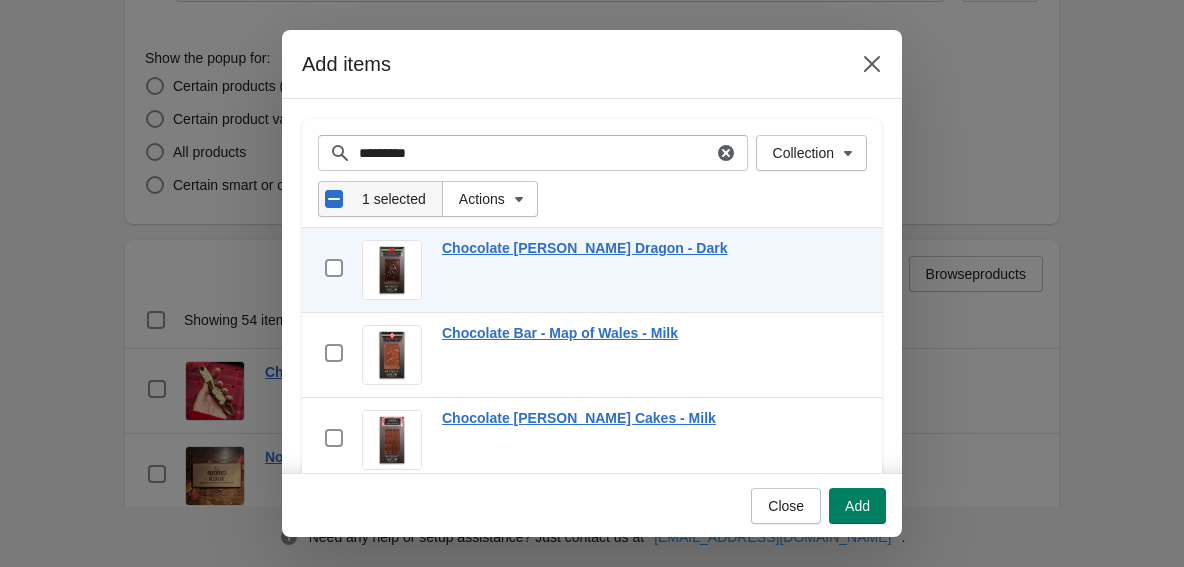 click on "Select all 5 items 1 selected" at bounding box center (380, 199) 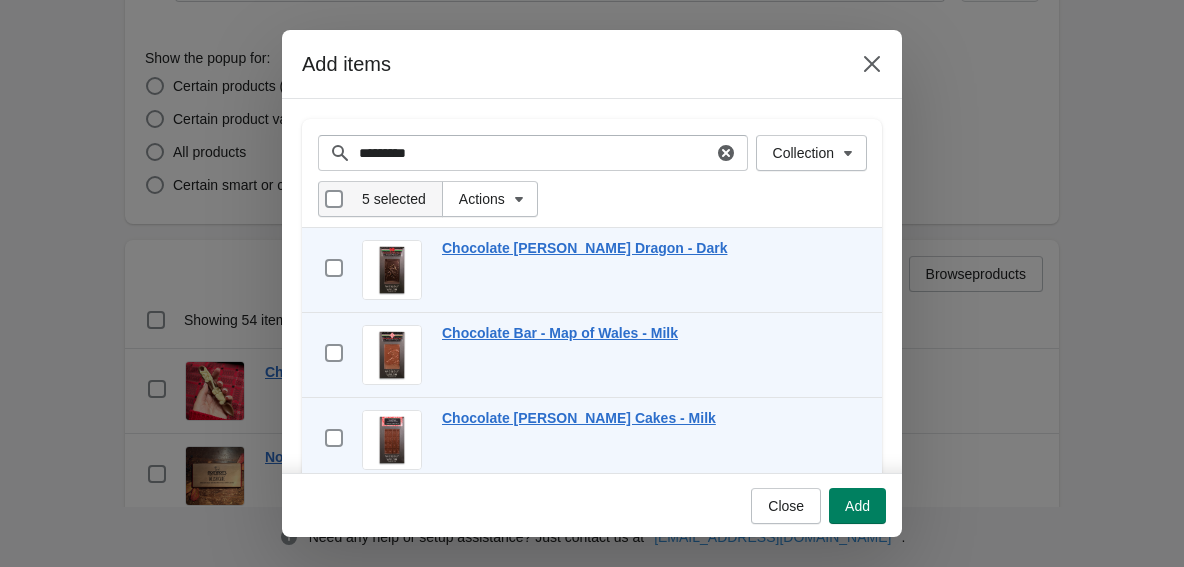 click on "Deselect all 5 items 5 selected" at bounding box center [380, 199] 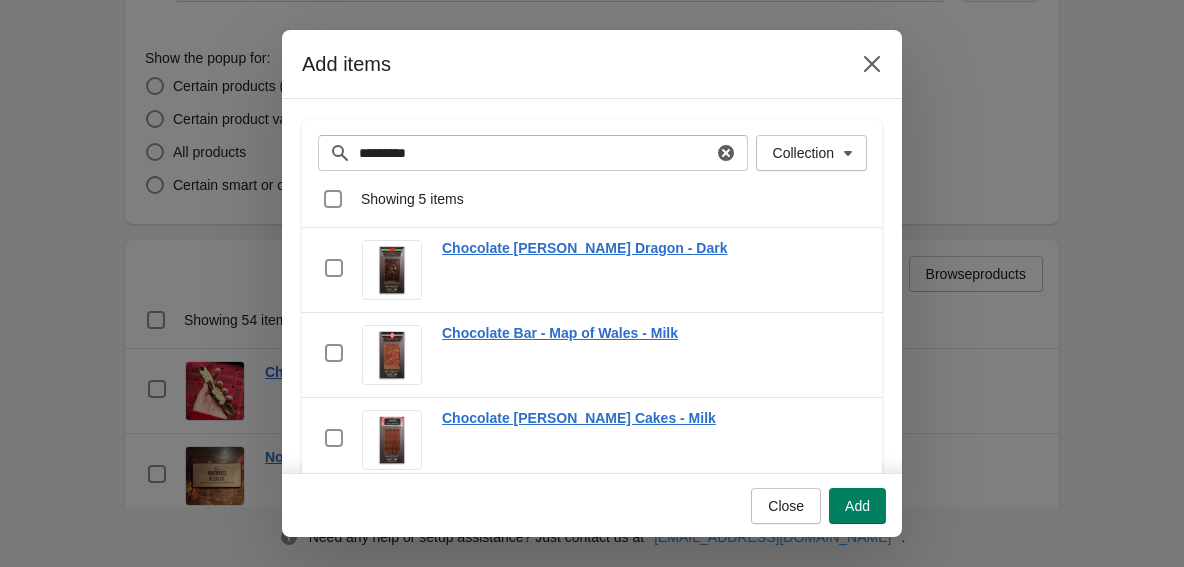 click on "Select all 5 items Showing 5 items" at bounding box center [592, 199] 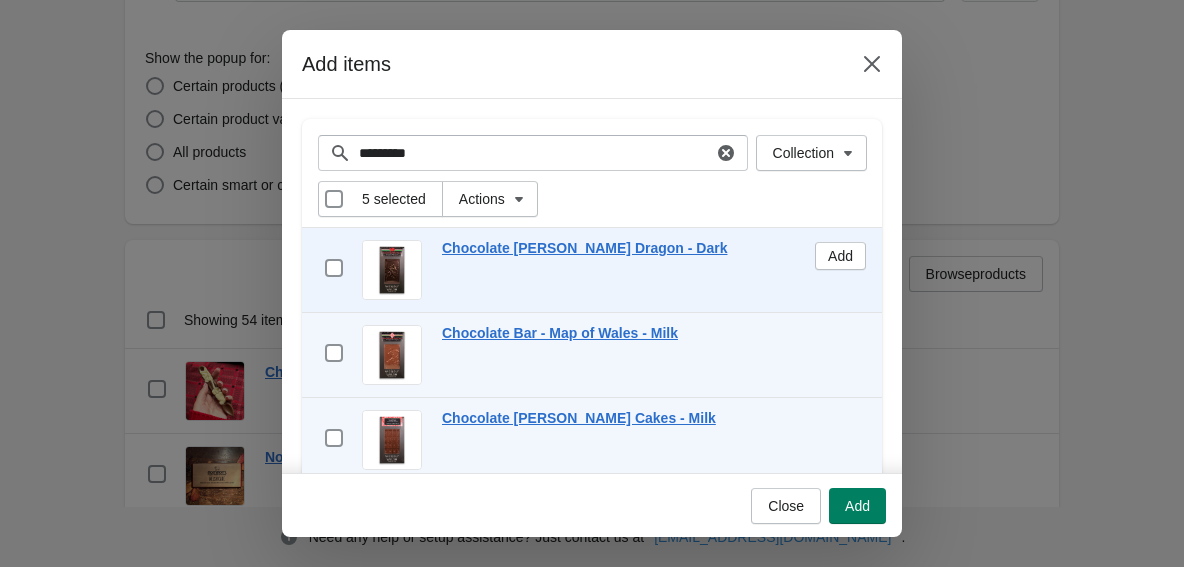 scroll, scrollTop: 33, scrollLeft: 0, axis: vertical 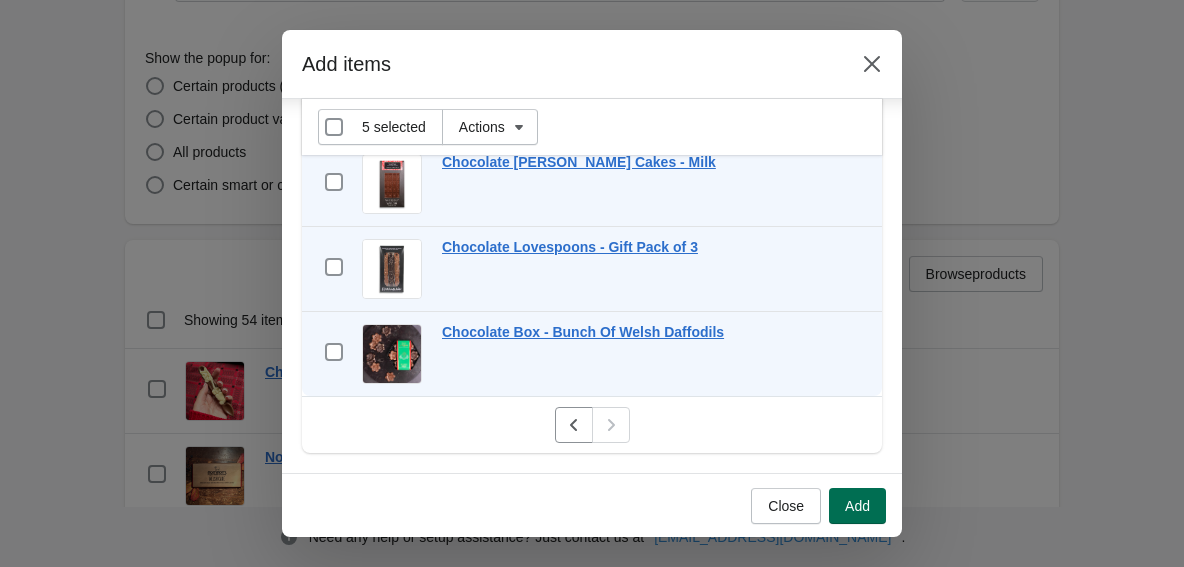 click on "Add" at bounding box center (857, 506) 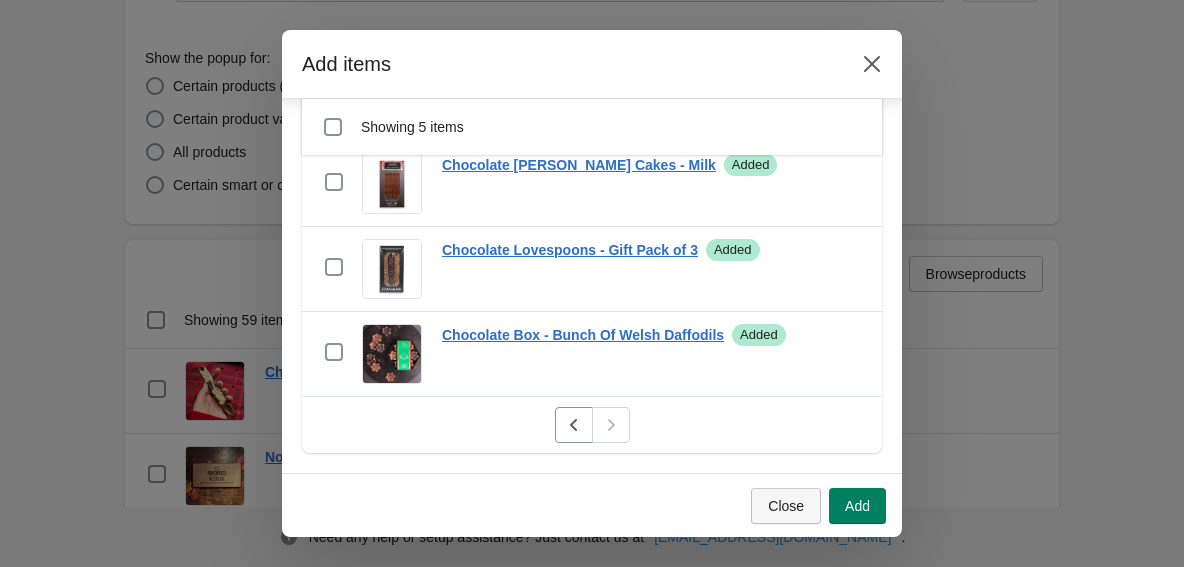 click on "Close" at bounding box center (786, 506) 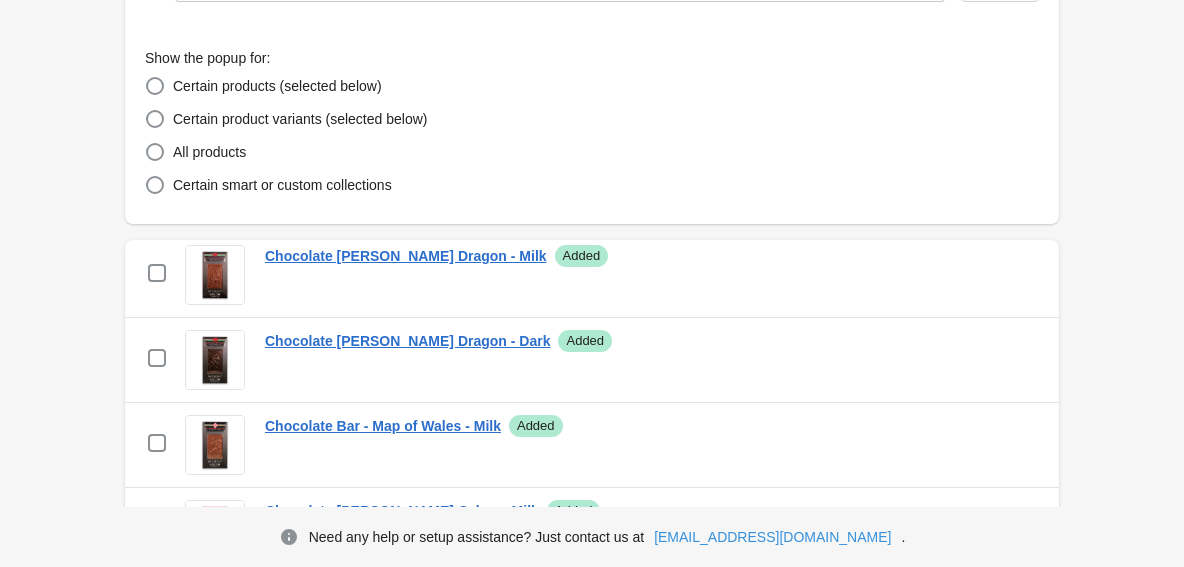 scroll, scrollTop: 4623, scrollLeft: 0, axis: vertical 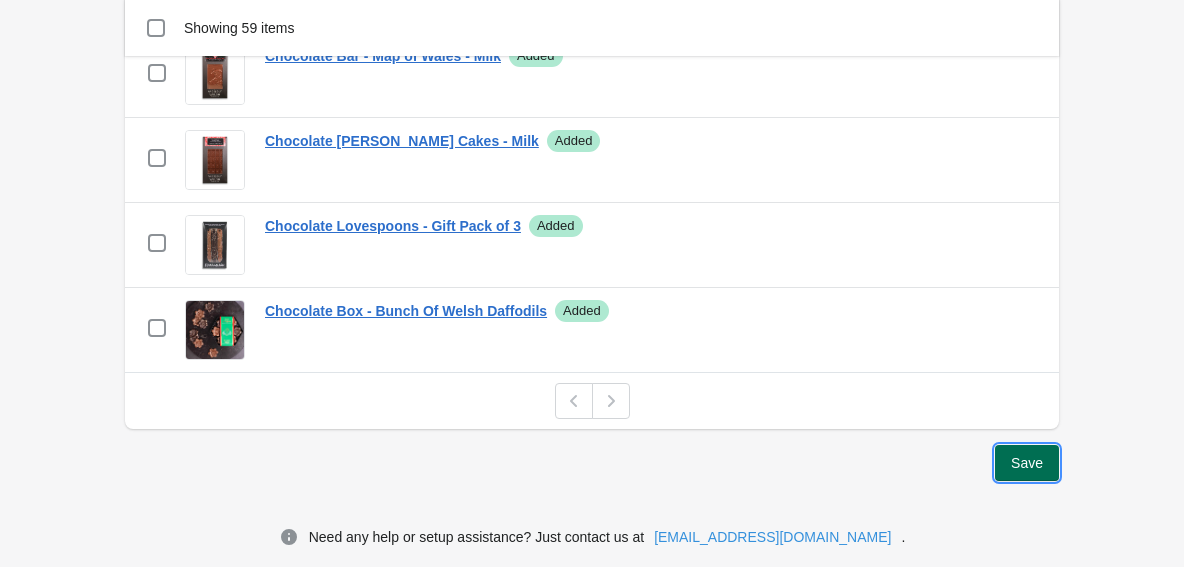 click on "Save" at bounding box center (1027, 463) 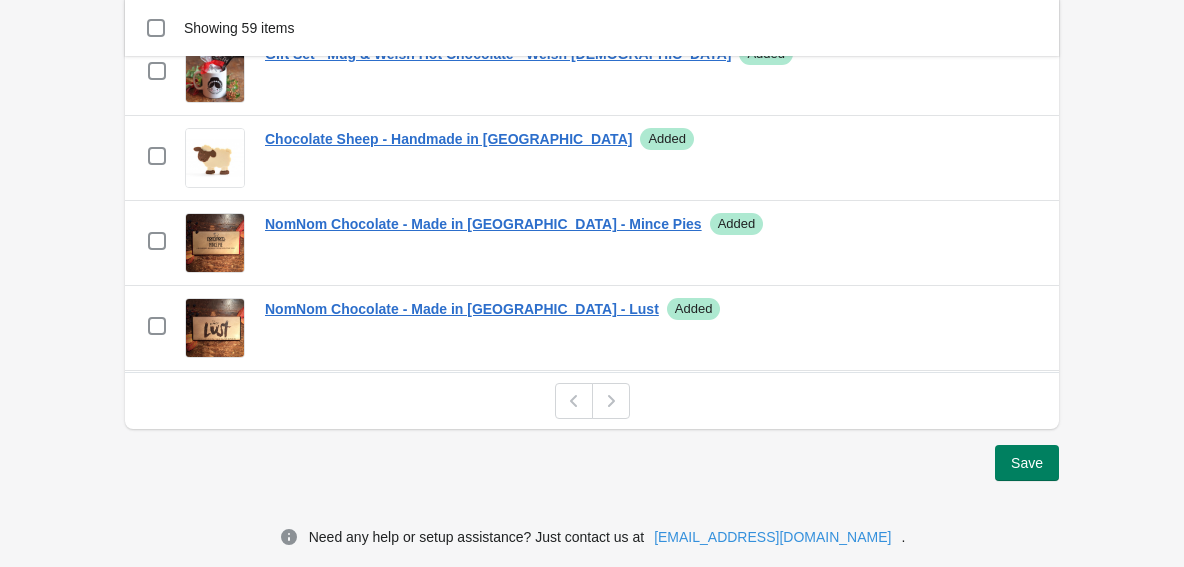 scroll, scrollTop: 0, scrollLeft: 0, axis: both 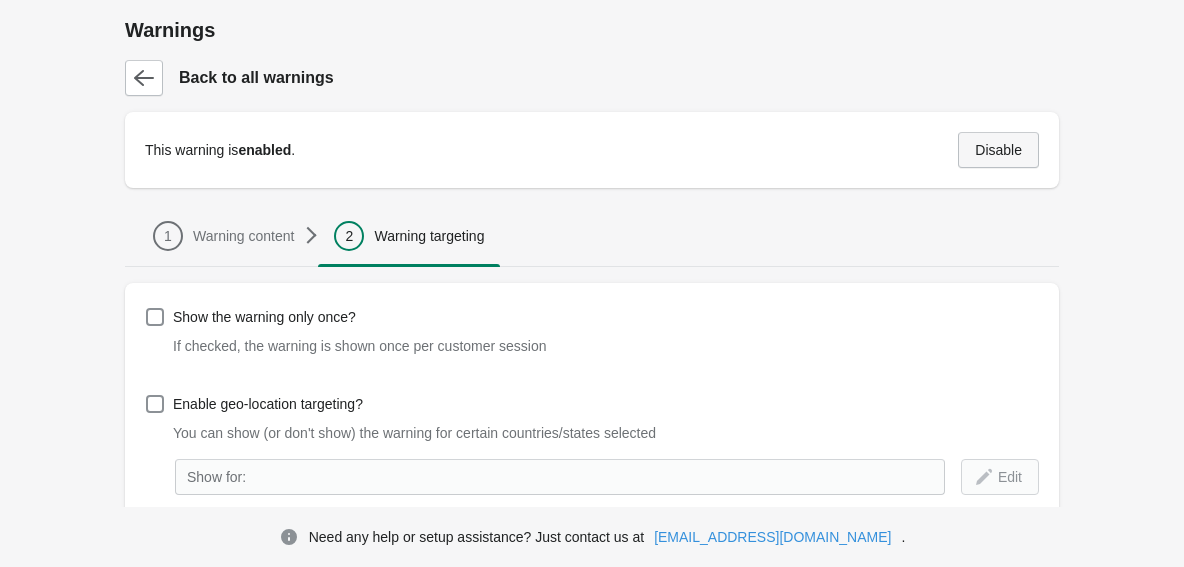 click on "Disable" at bounding box center (998, 150) 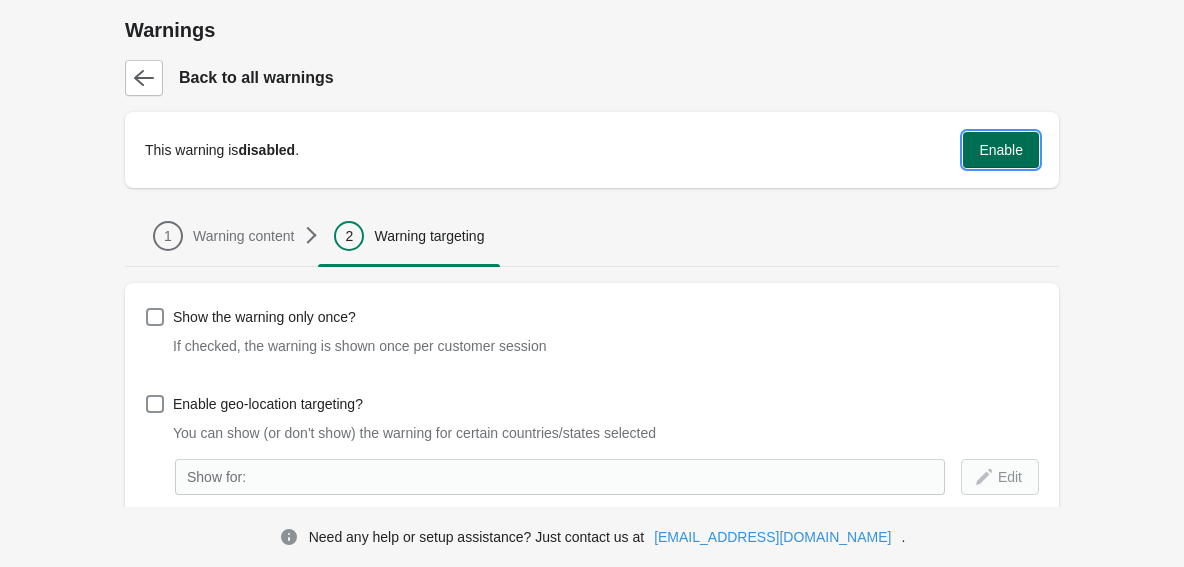 click on "Enable" at bounding box center (1001, 150) 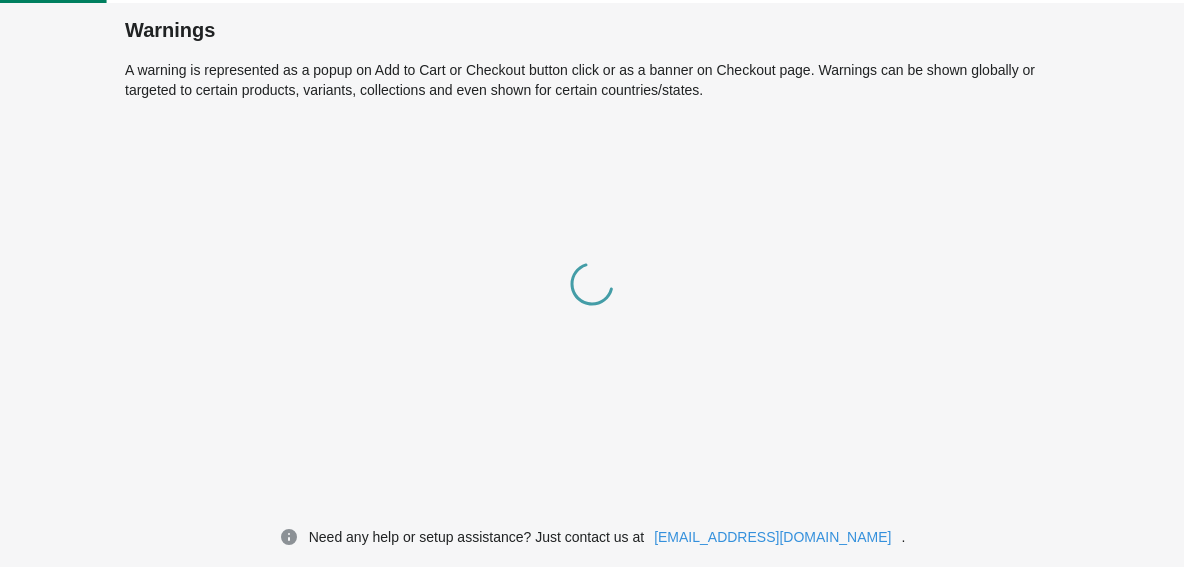 scroll, scrollTop: 0, scrollLeft: 0, axis: both 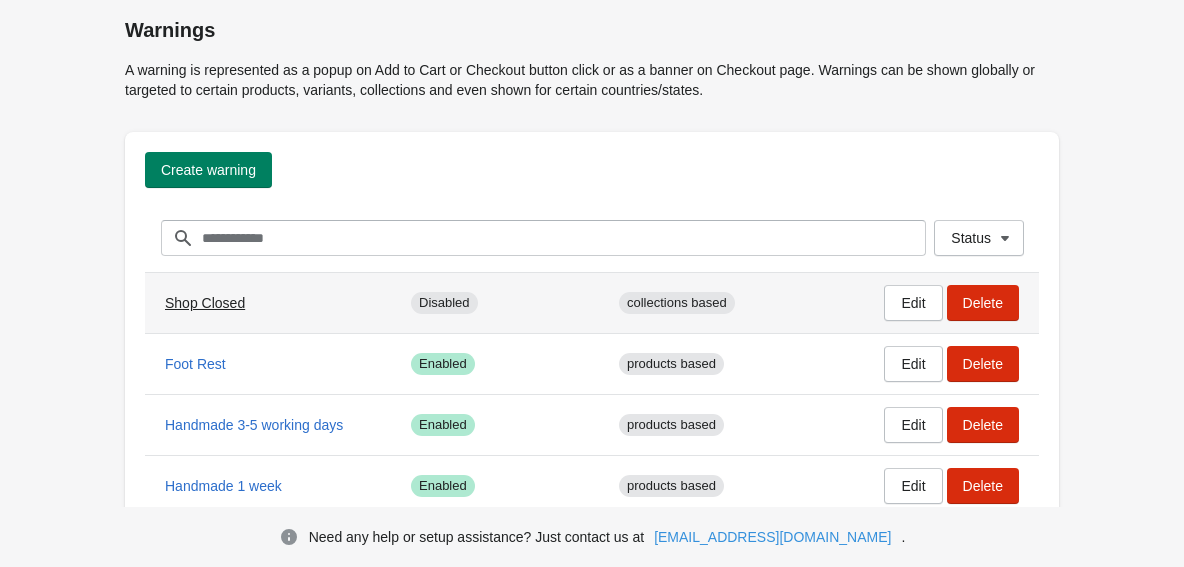 click on "Shop Closed" at bounding box center (205, 303) 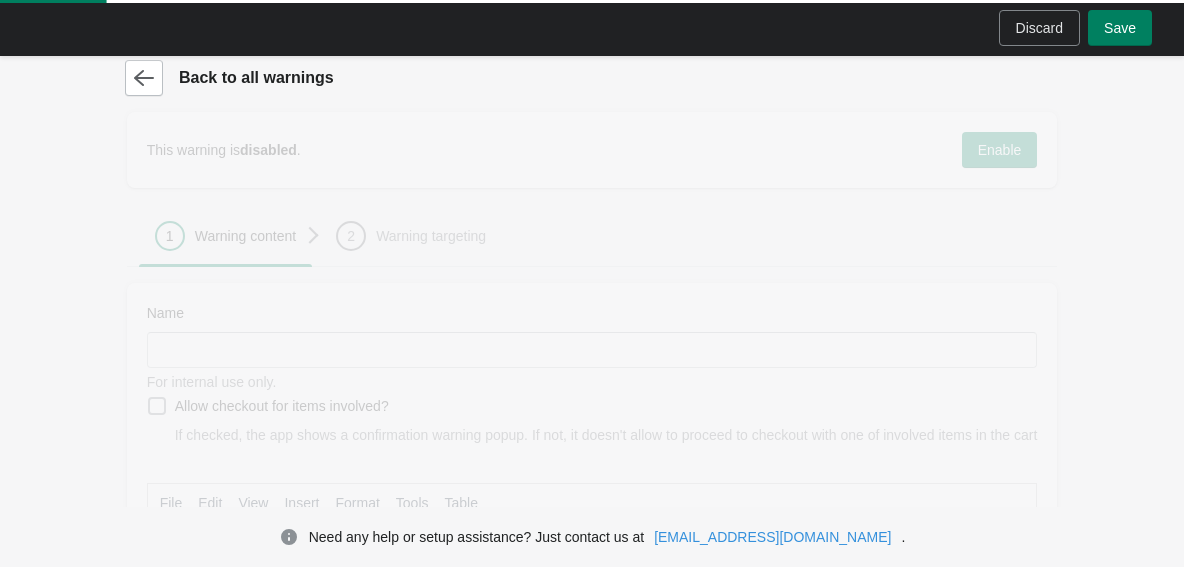type on "**********" 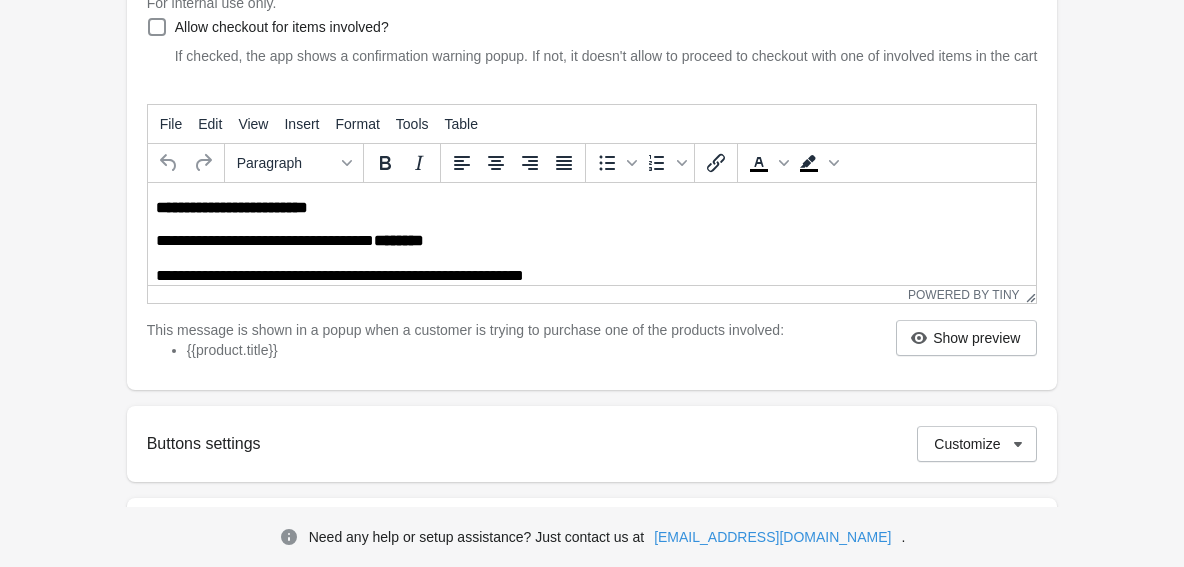 scroll, scrollTop: 0, scrollLeft: 0, axis: both 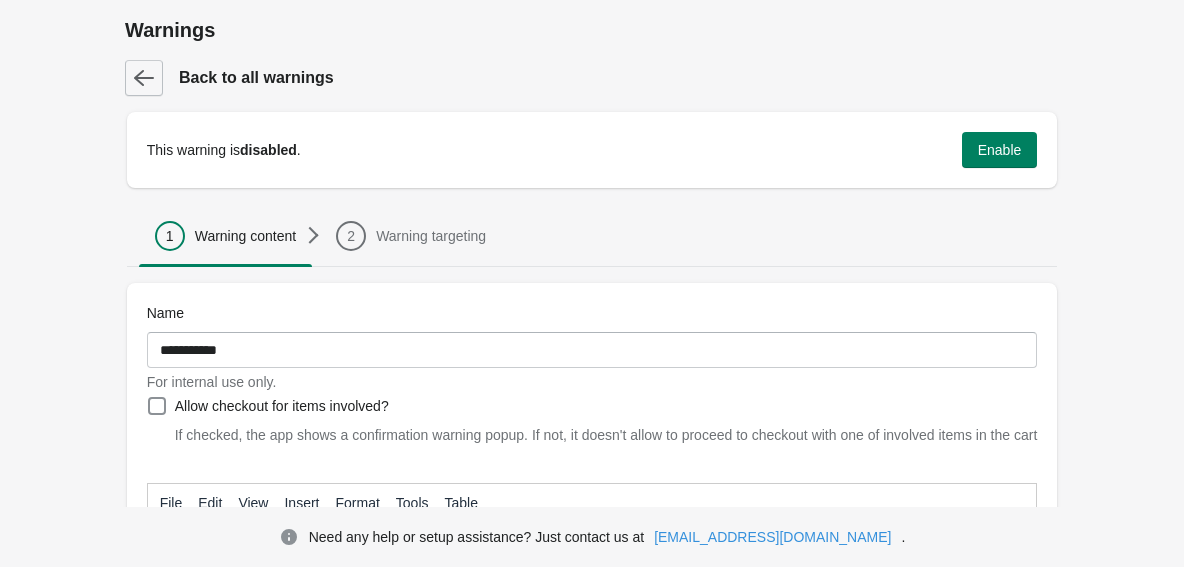 click at bounding box center (144, 78) 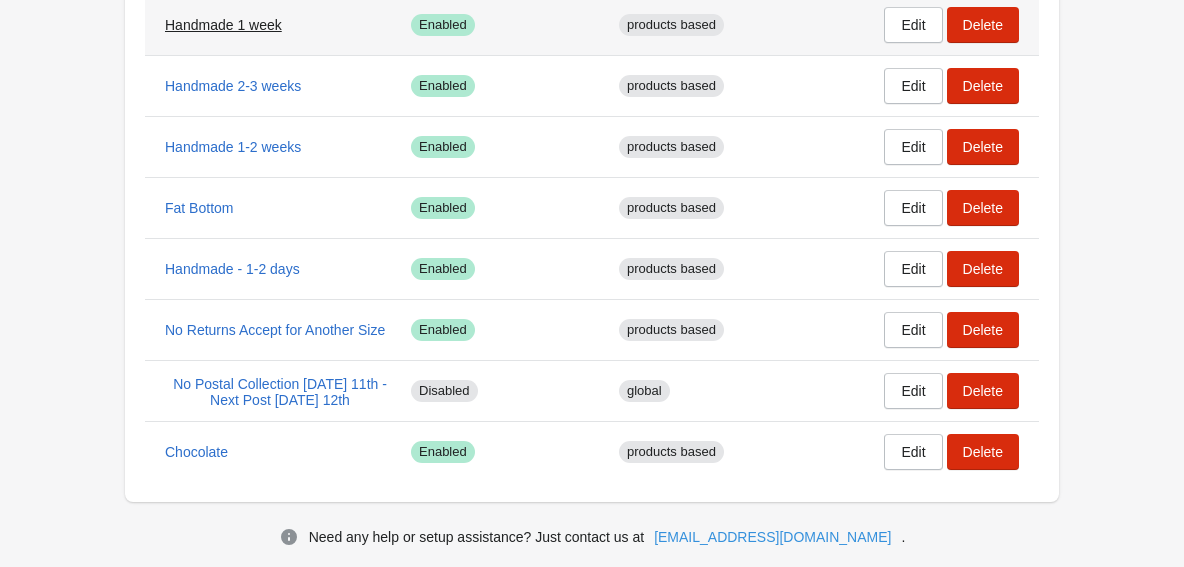 scroll, scrollTop: 482, scrollLeft: 0, axis: vertical 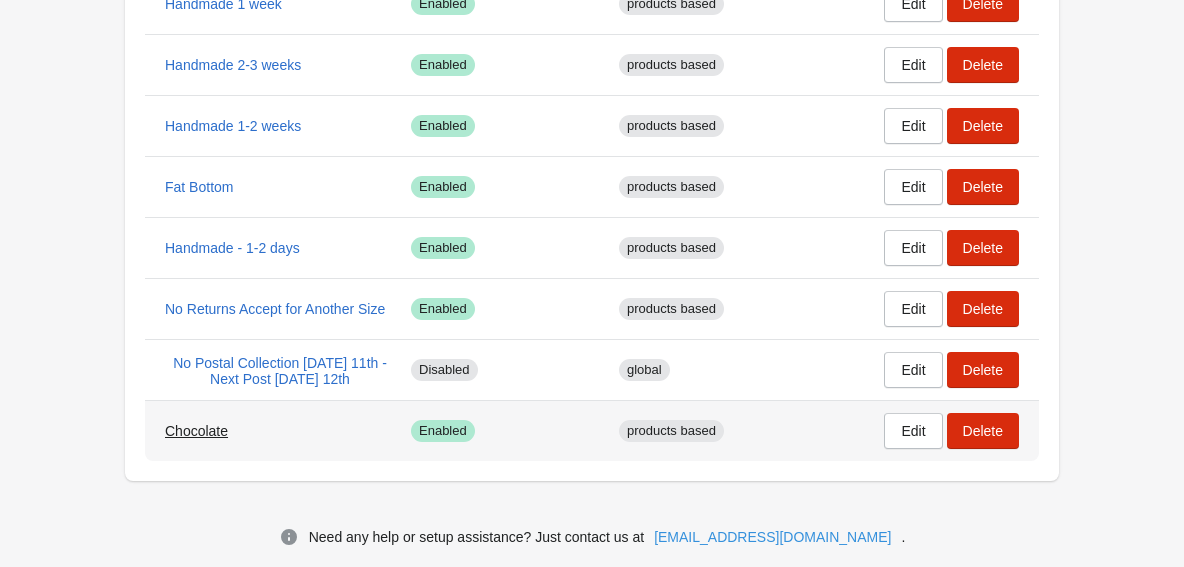 click on "Chocolate" at bounding box center [196, 431] 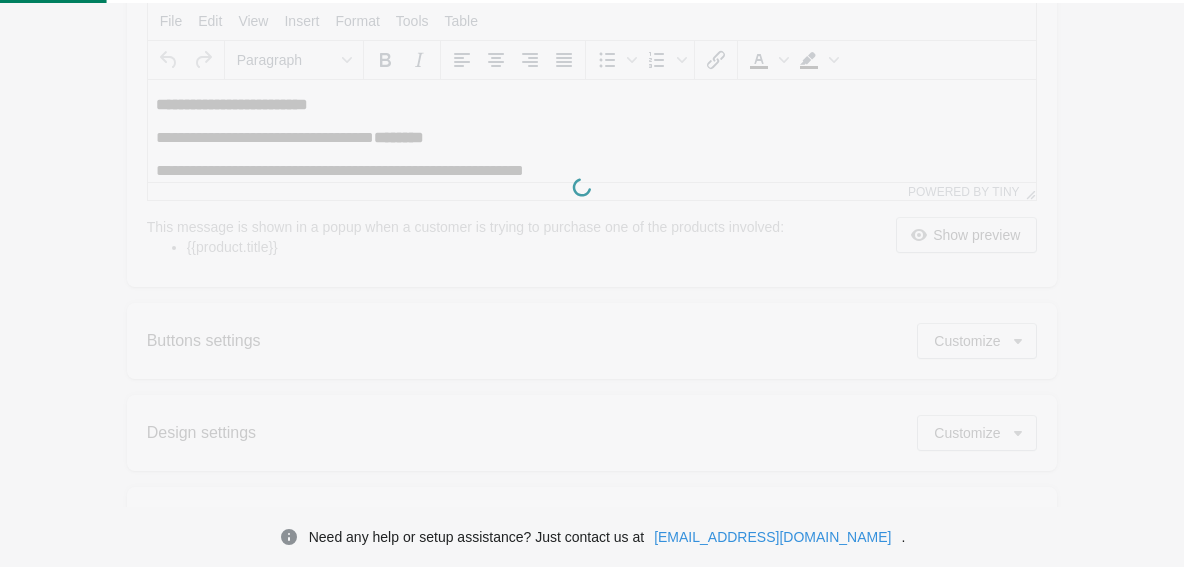 scroll, scrollTop: 0, scrollLeft: 0, axis: both 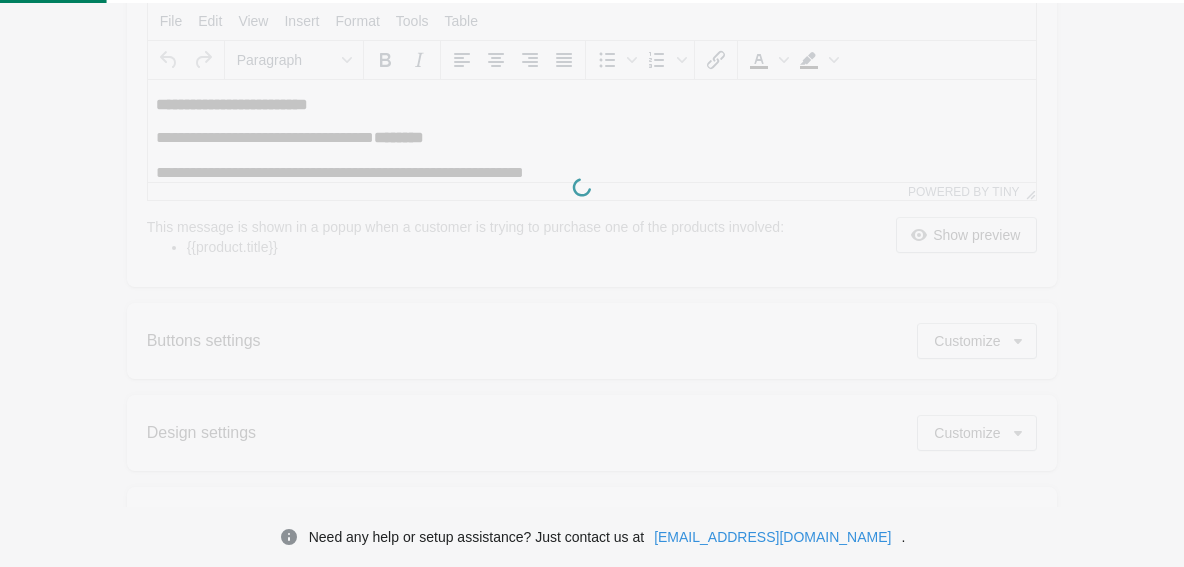 type on "*********" 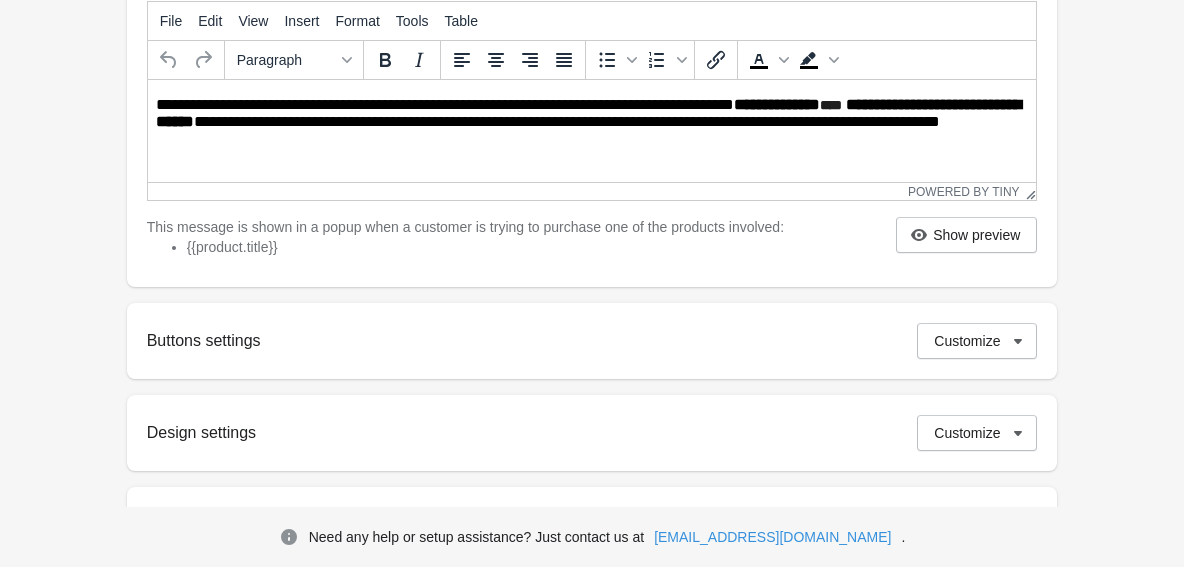 click on "**********" at bounding box center (593, 114) 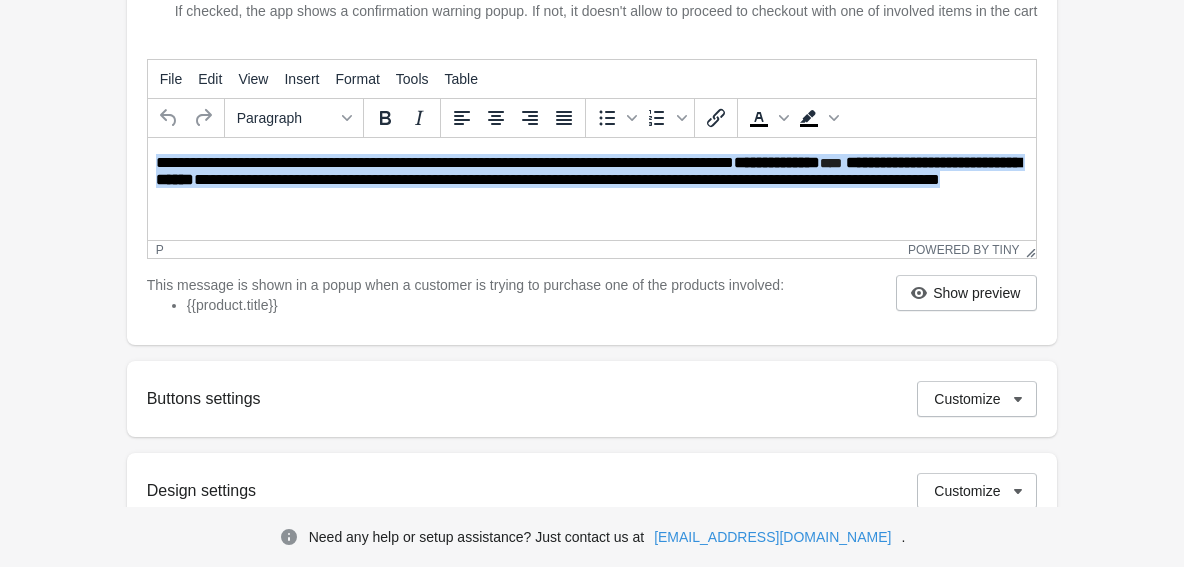 scroll, scrollTop: 426, scrollLeft: 0, axis: vertical 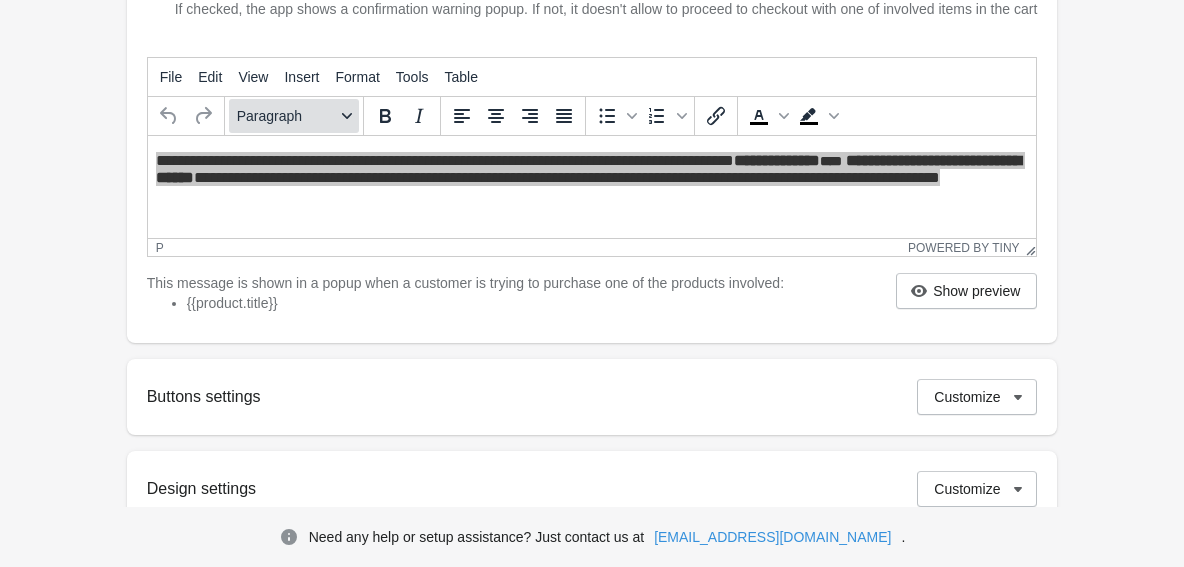 click on "Paragraph" at bounding box center (294, 116) 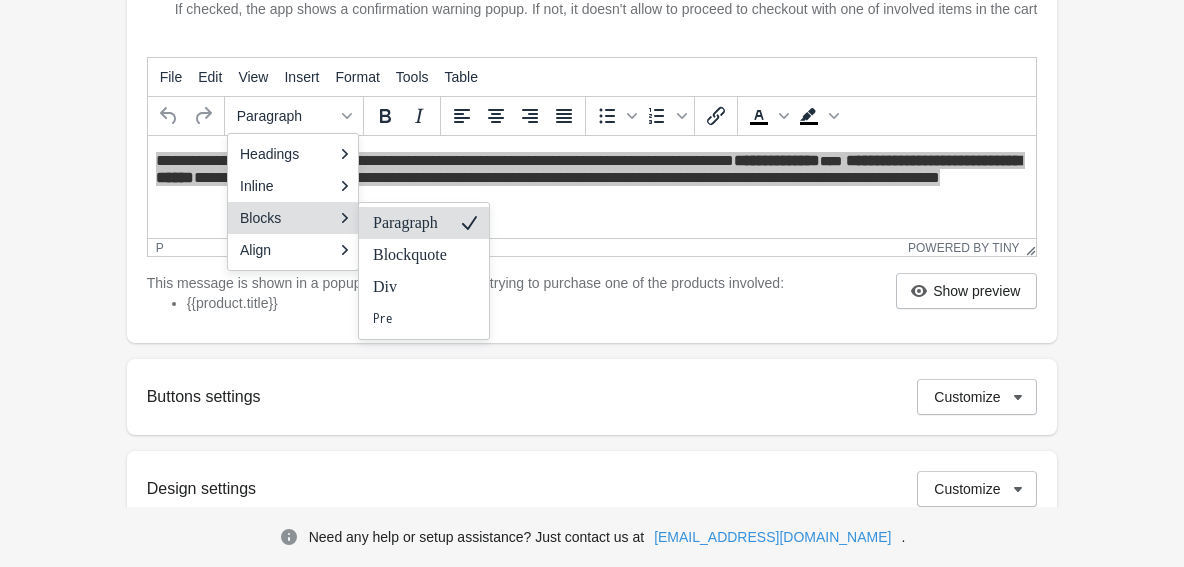 click on "Paragraph" at bounding box center (410, 223) 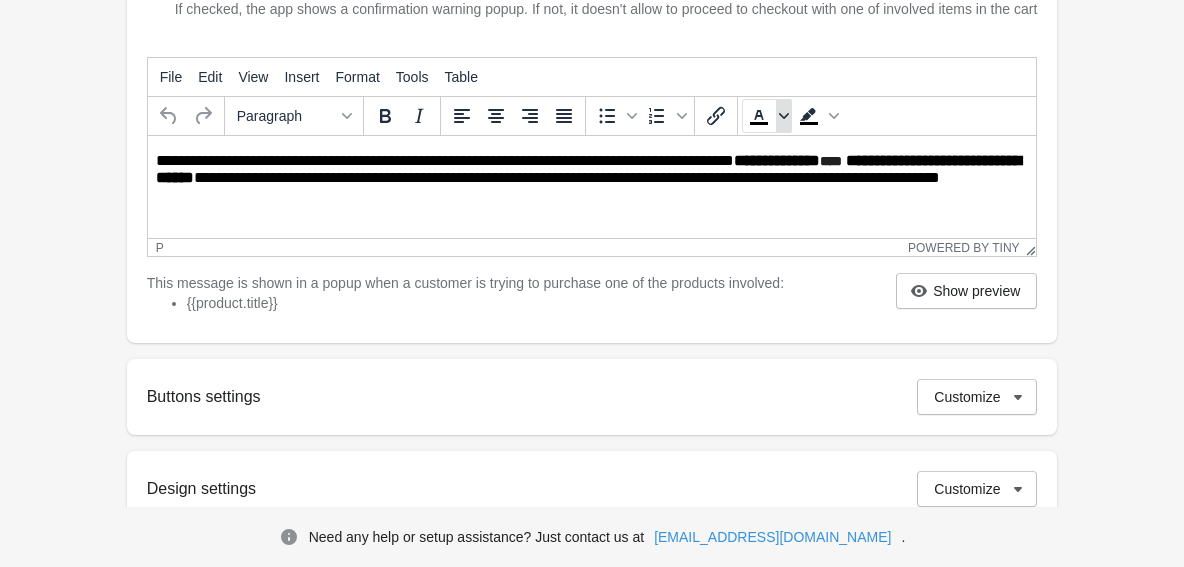 click 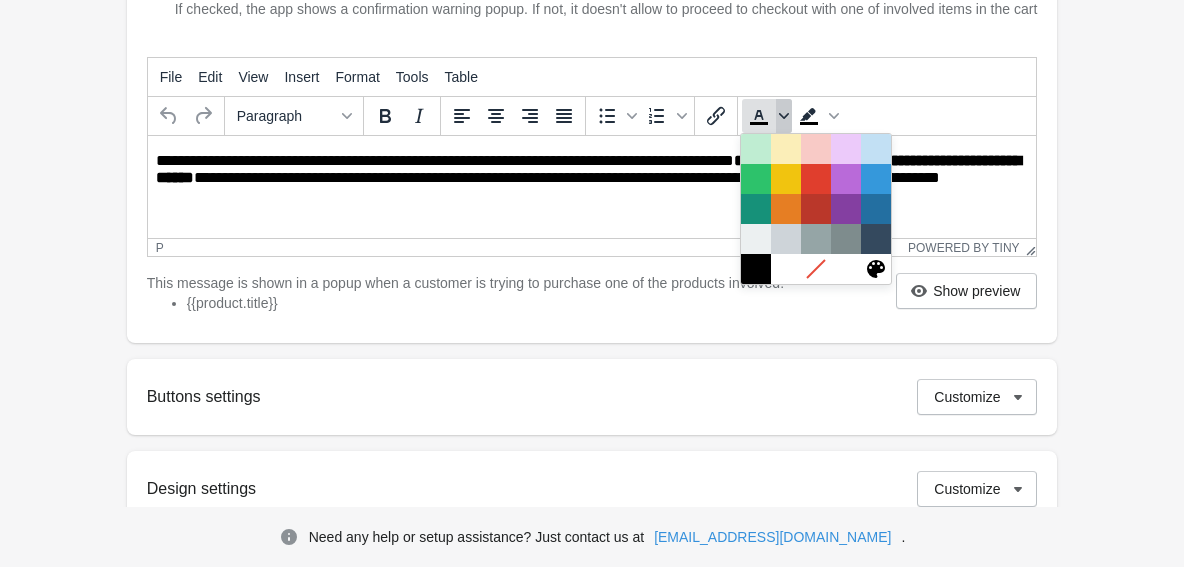 click 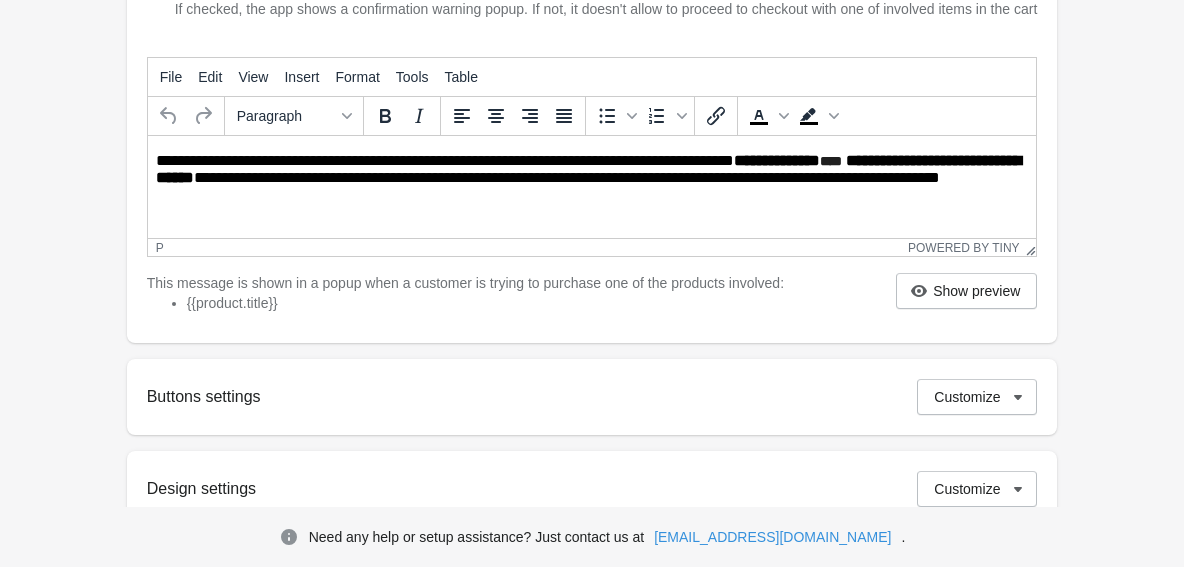 click on "**********" at bounding box center [593, 170] 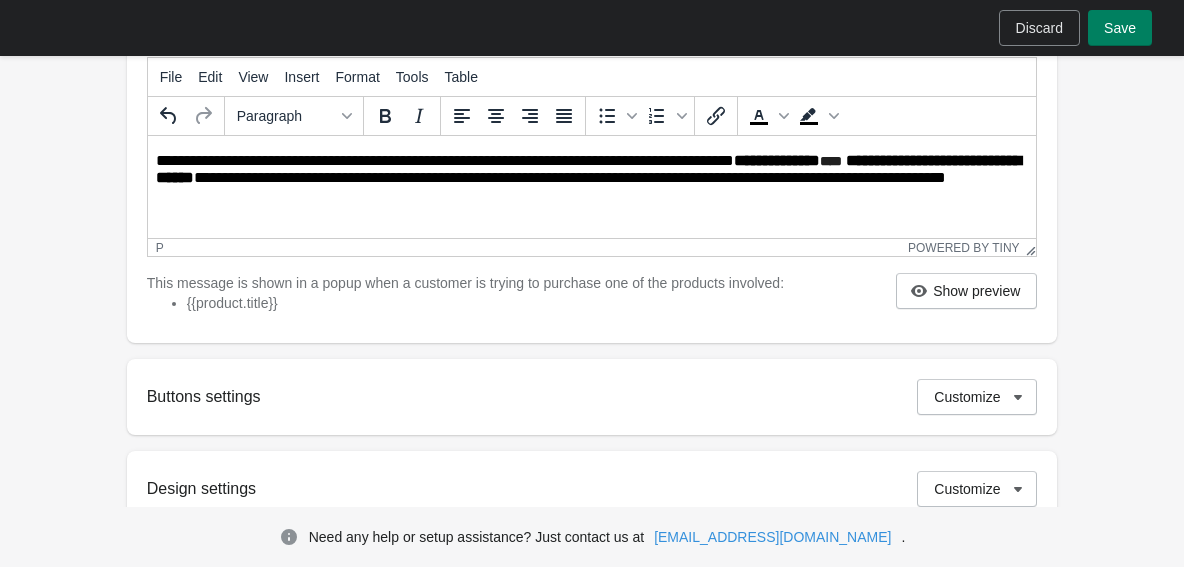 click on "Discard Save" at bounding box center (712, 28) 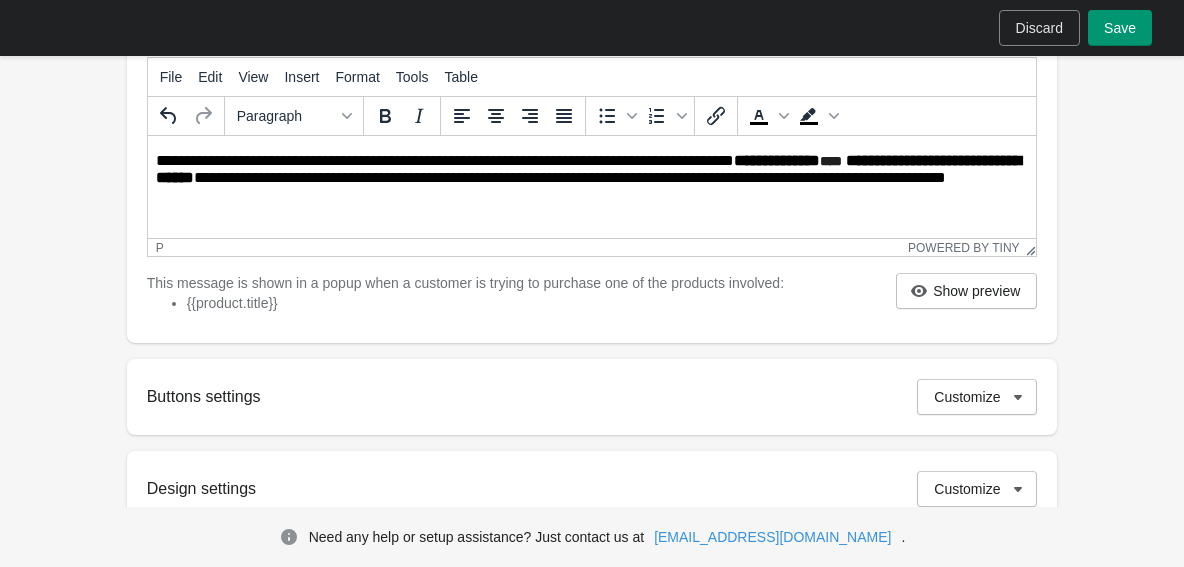 click on "Save" at bounding box center [1120, 28] 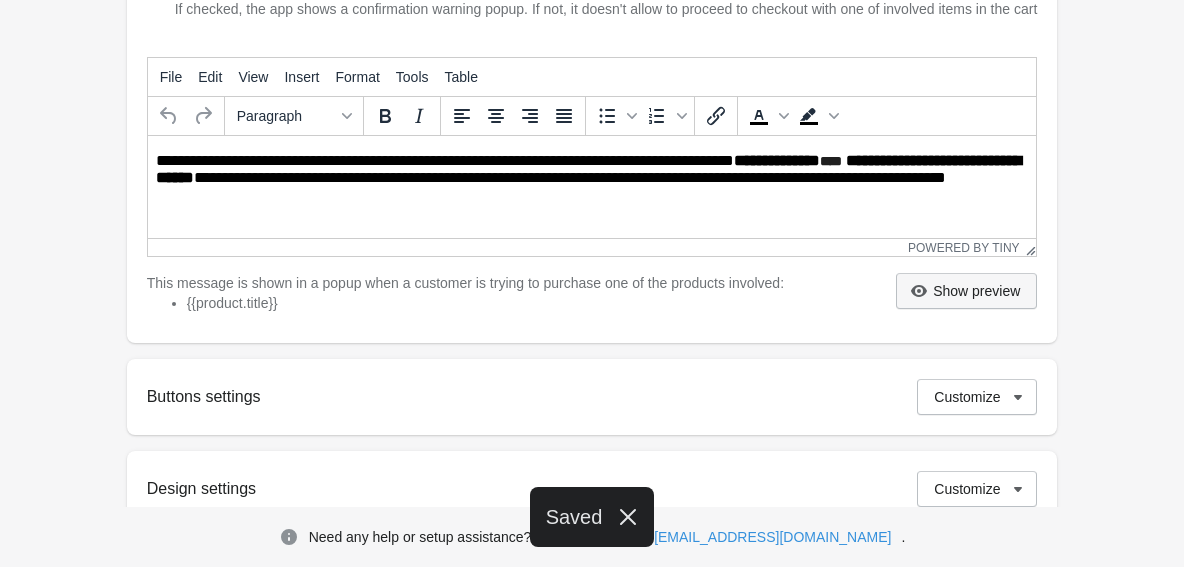 click on "Show preview" at bounding box center (976, 291) 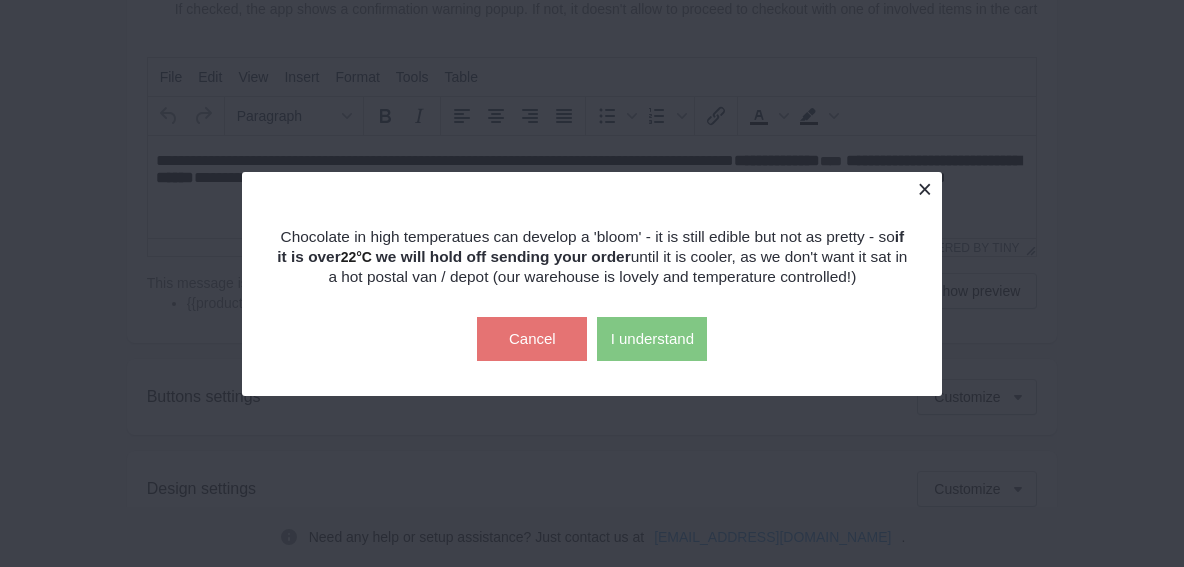 click at bounding box center (924, 189) 